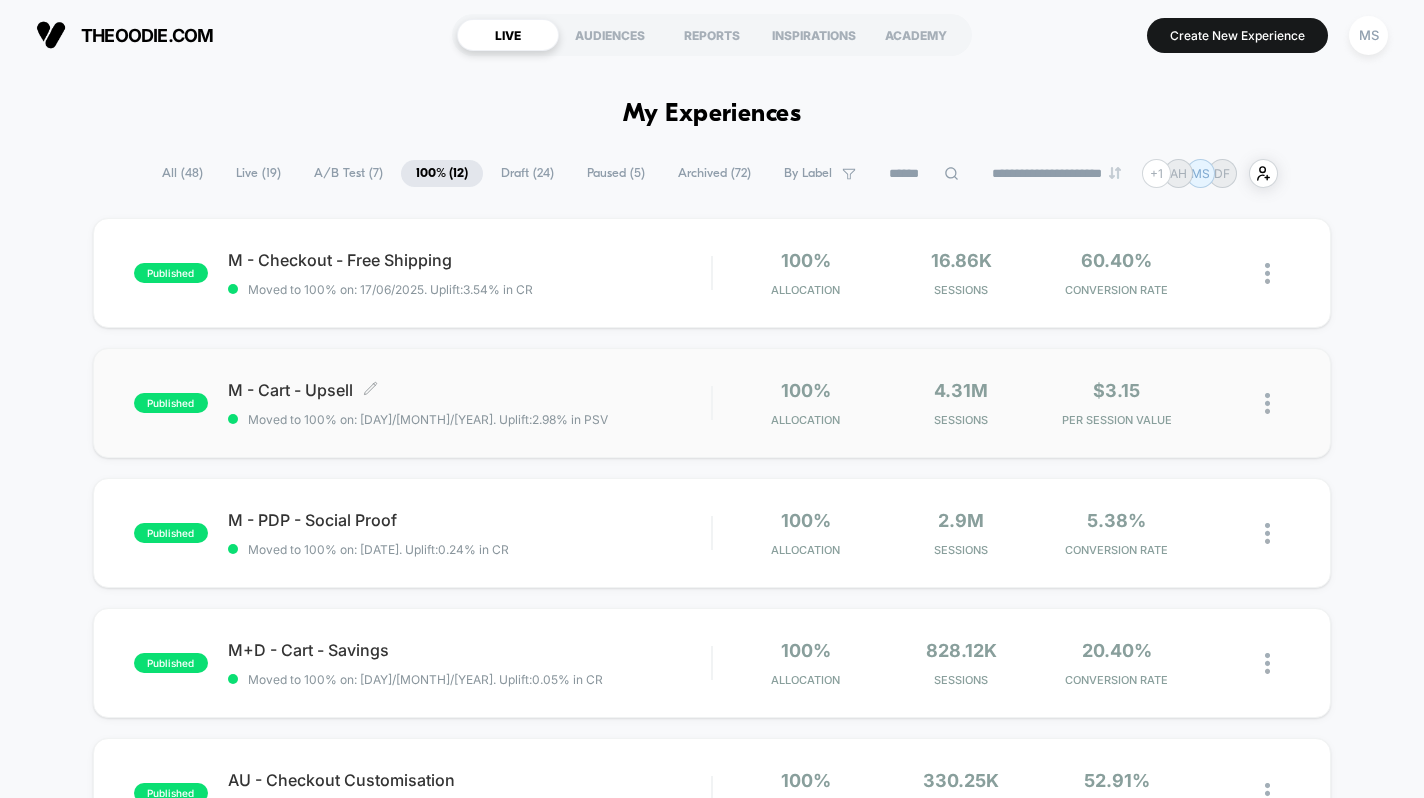 scroll, scrollTop: 0, scrollLeft: 0, axis: both 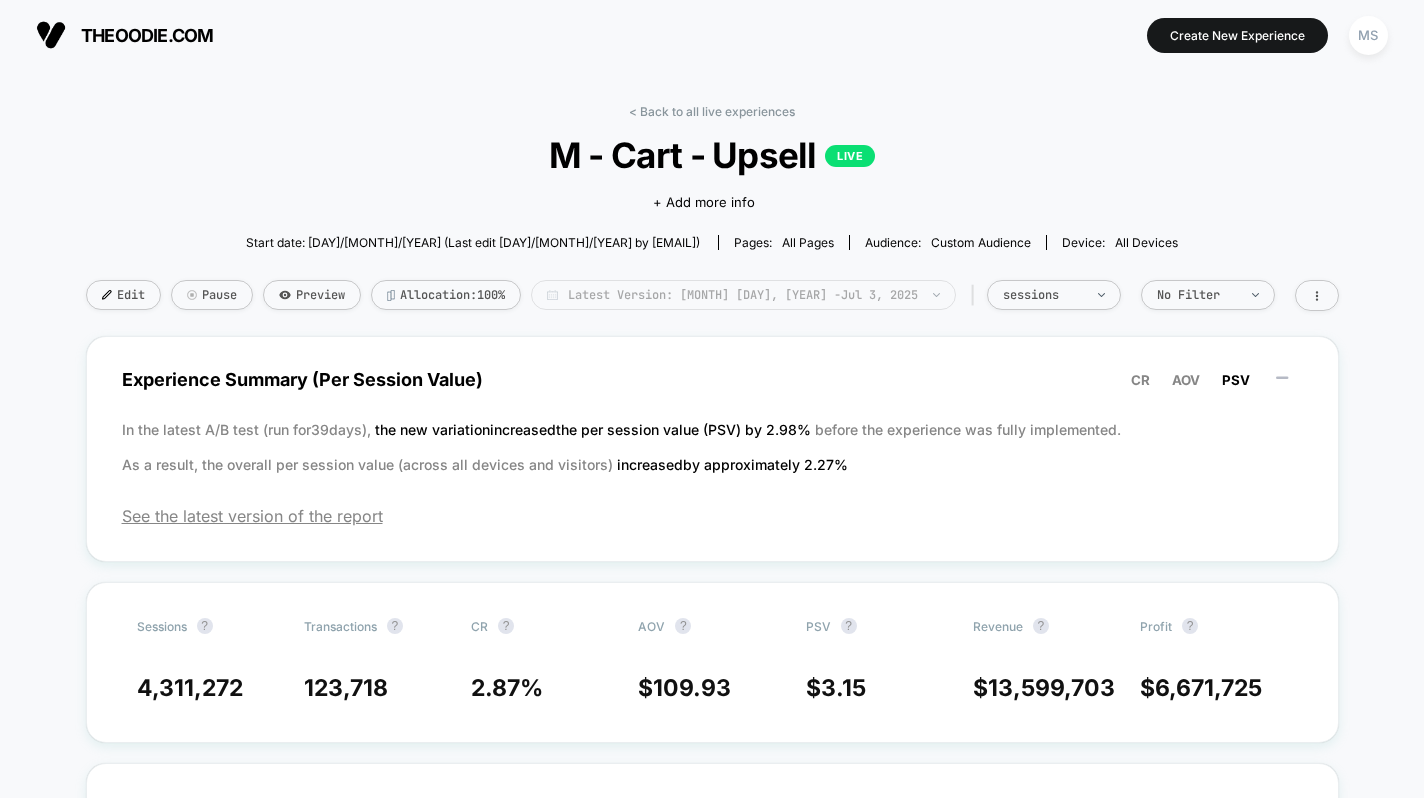 click on "Latest Version:     [MONTH] [DAY], [YEAR]    -    [MONTH] [DAY], [YEAR]" at bounding box center (743, 295) 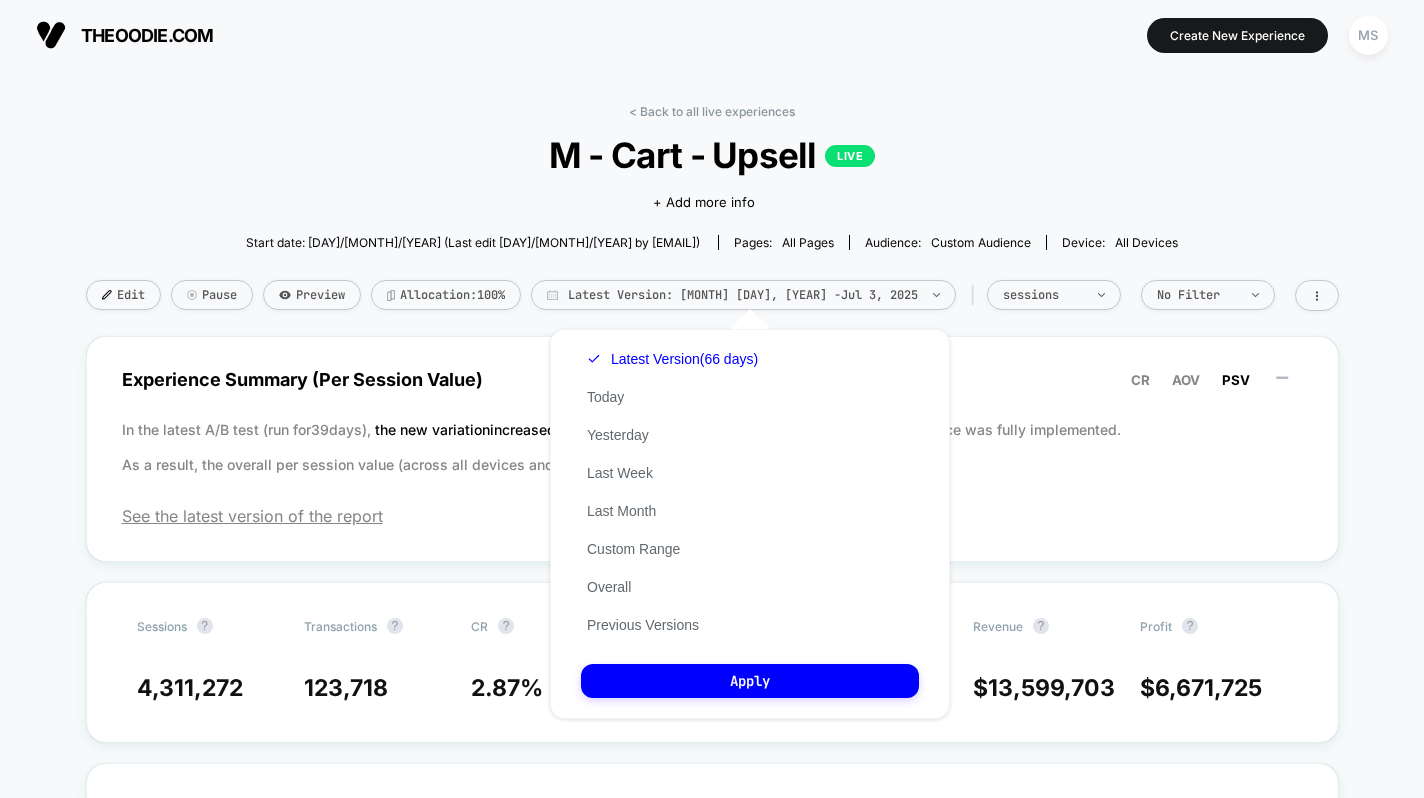 click on "Latest Version  (66 days) Today Yesterday Last Week Last Month Custom Range Overall Previous Versions" at bounding box center (672, 492) 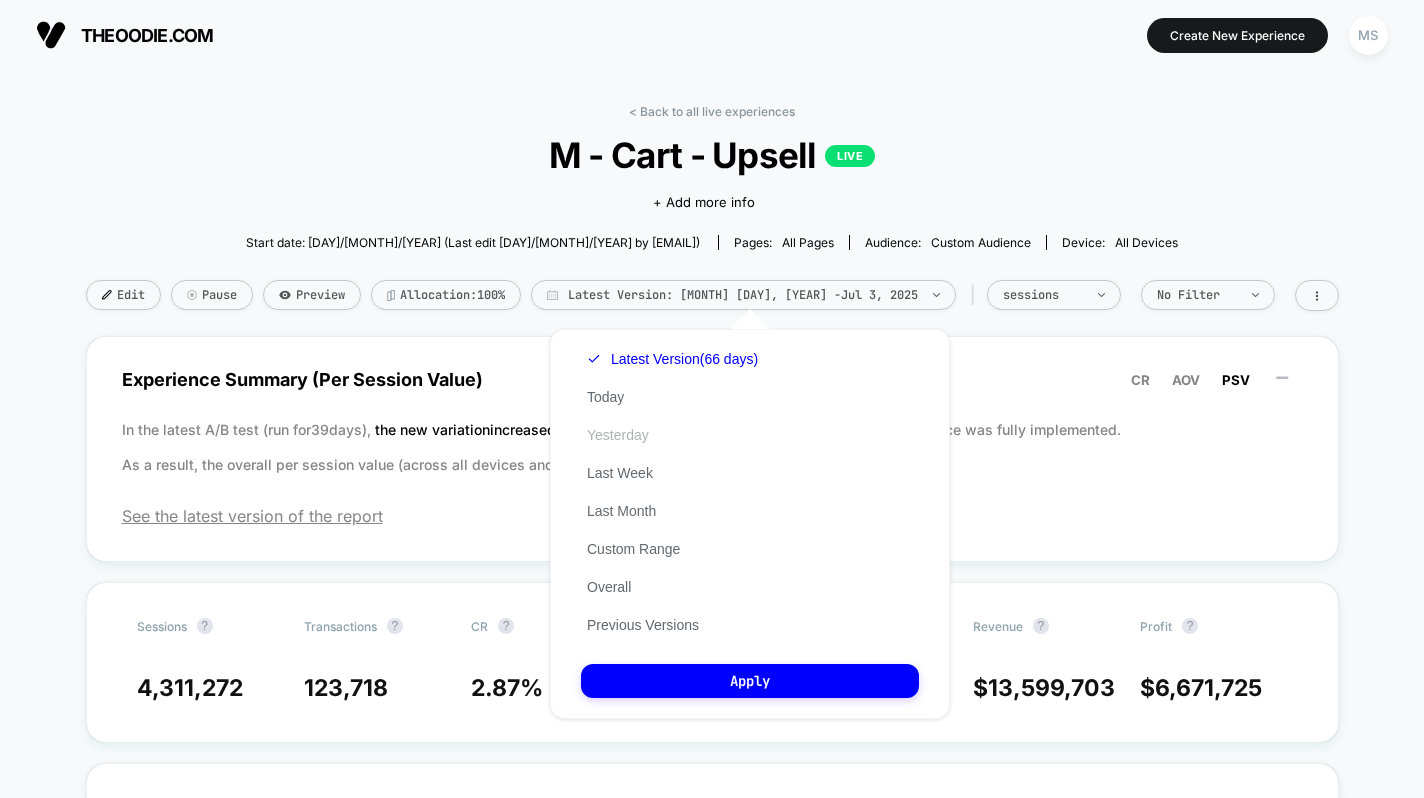 click on "Yesterday" at bounding box center (618, 435) 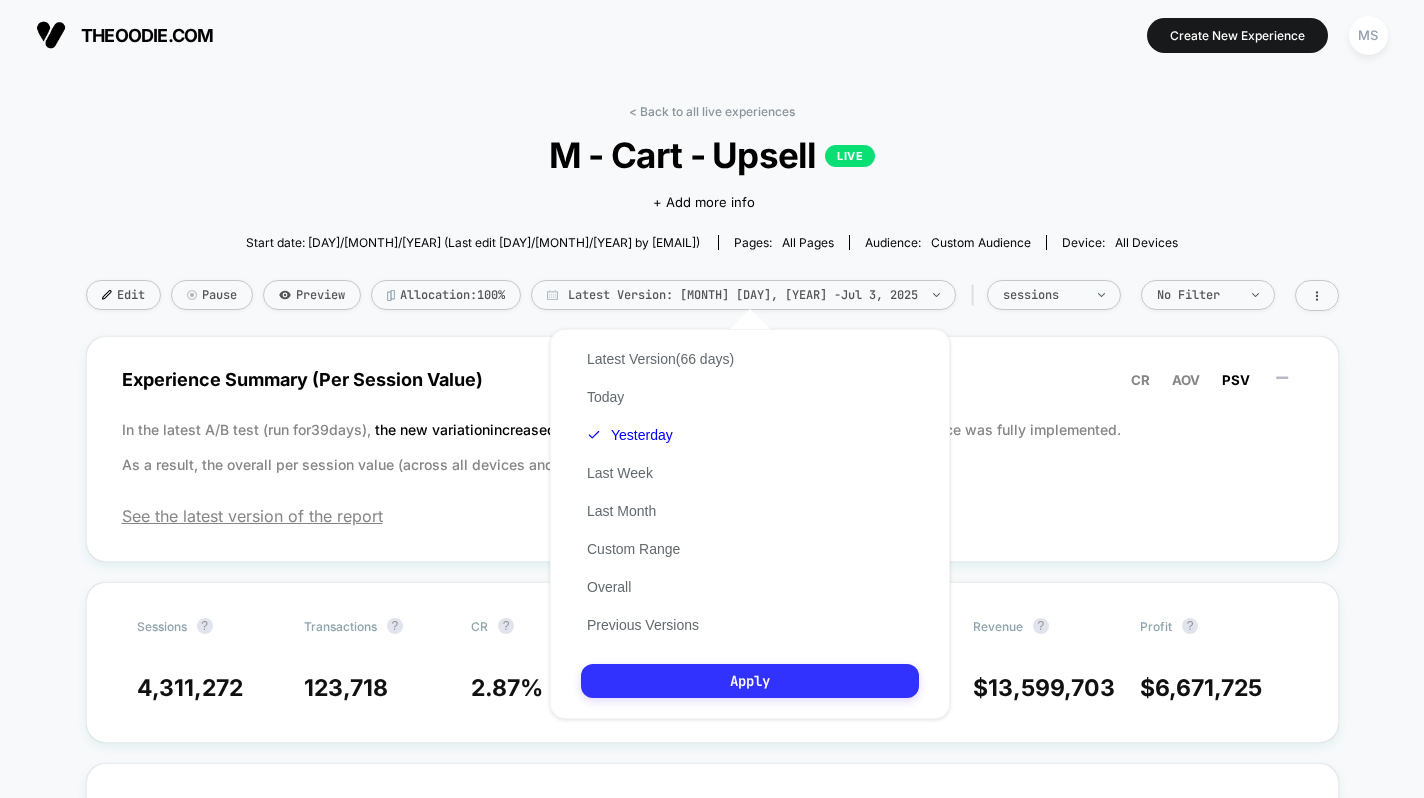click on "Apply" at bounding box center [750, 681] 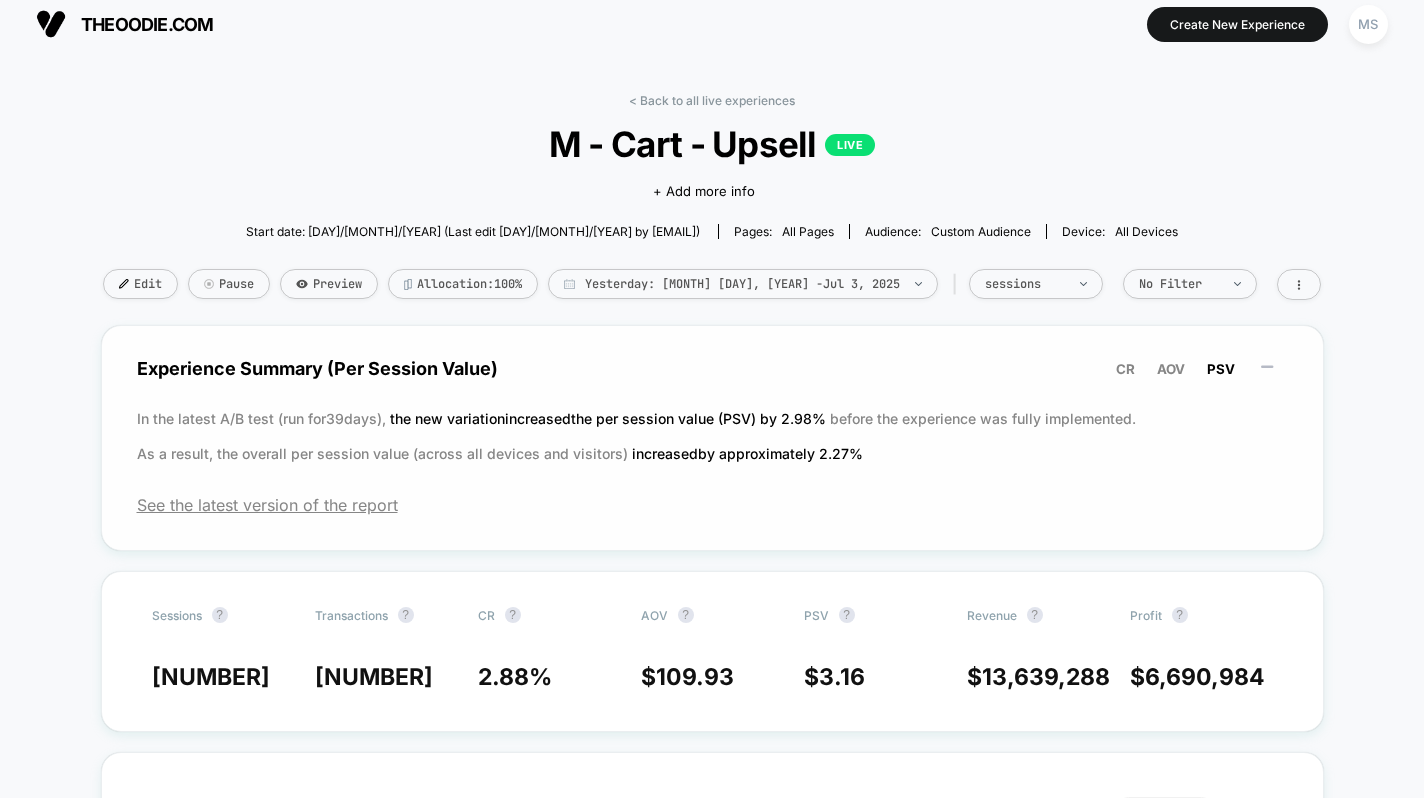scroll, scrollTop: 33, scrollLeft: 0, axis: vertical 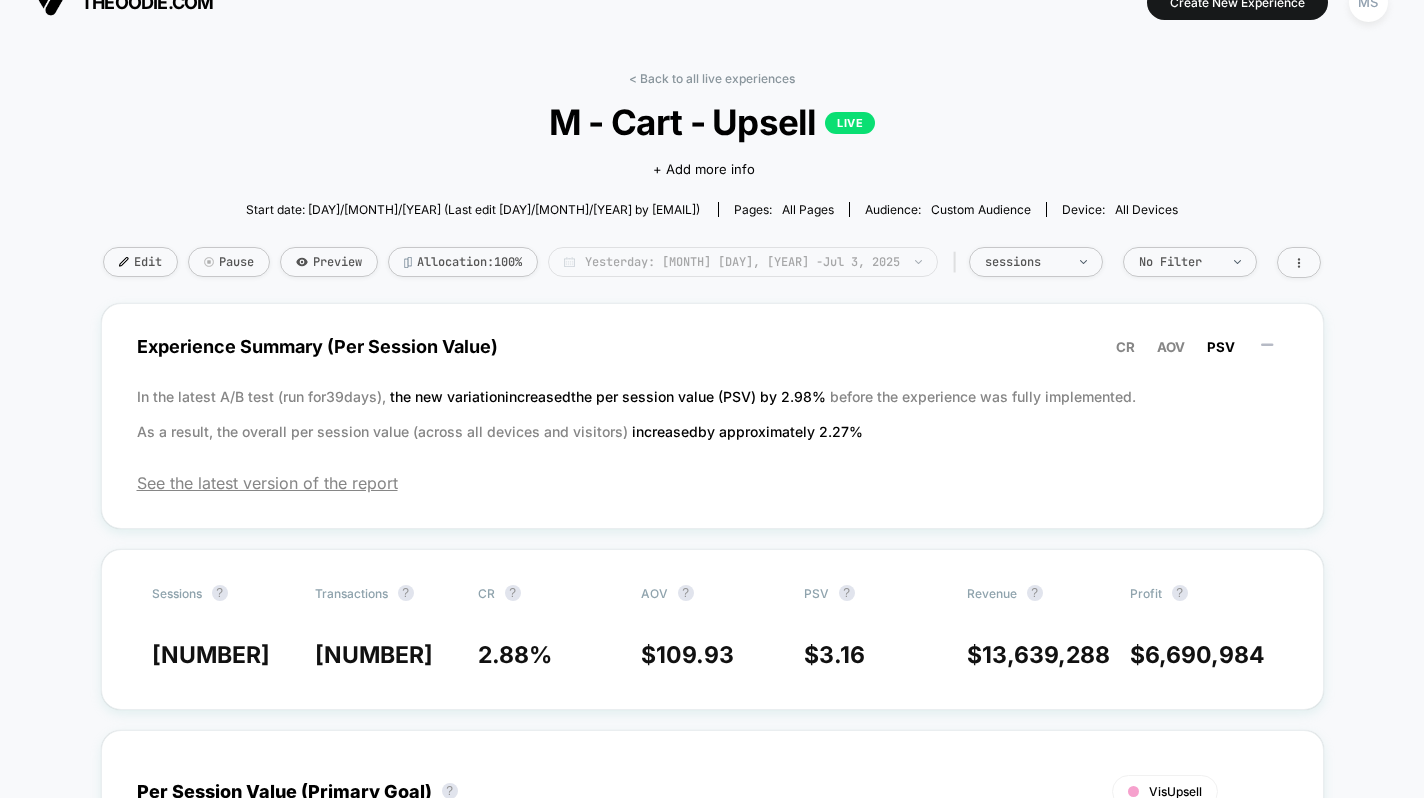 click on "Yesterday:     Apr 29, 2025    -    Jul 3, 2025" at bounding box center (743, 262) 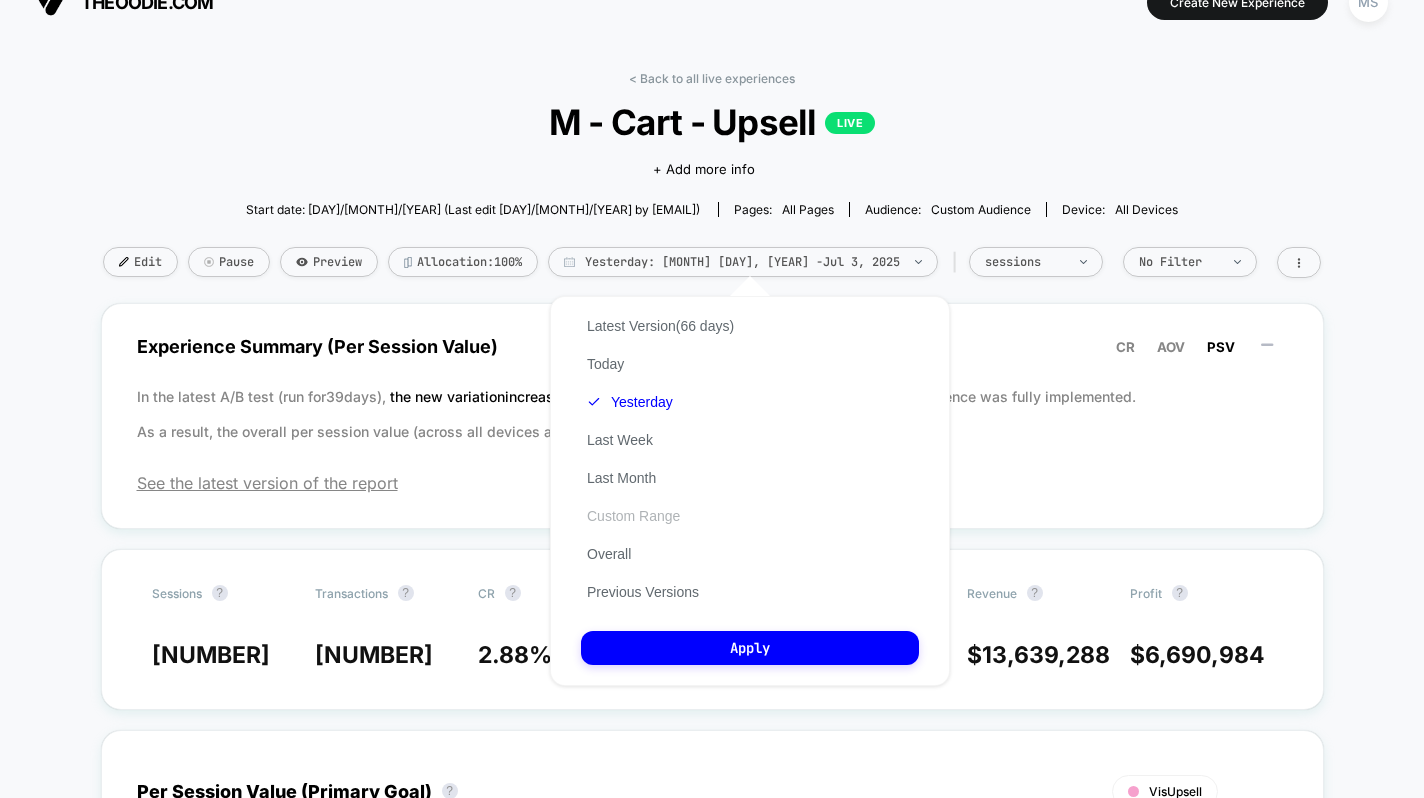 click on "Custom Range" at bounding box center (633, 516) 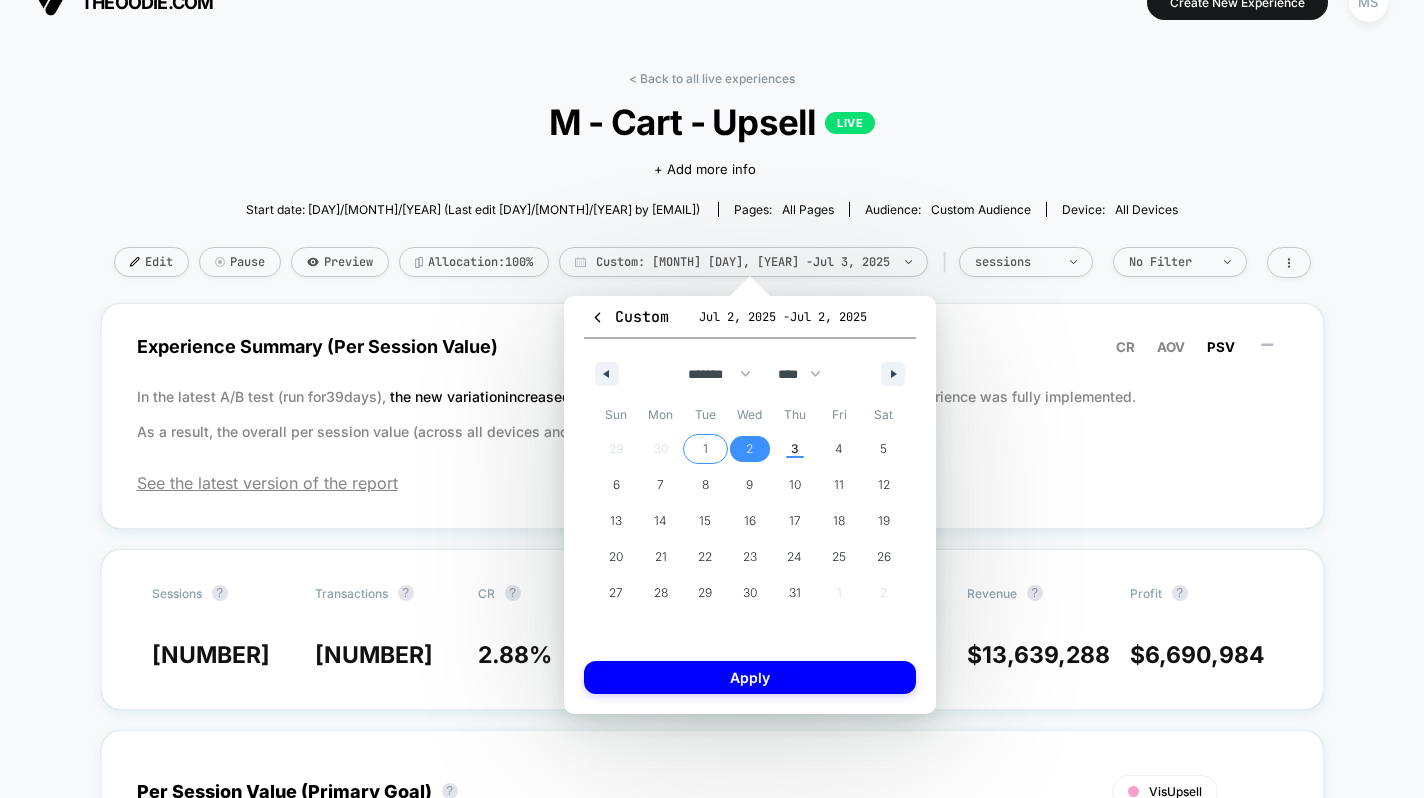 click on "1" at bounding box center (705, 449) 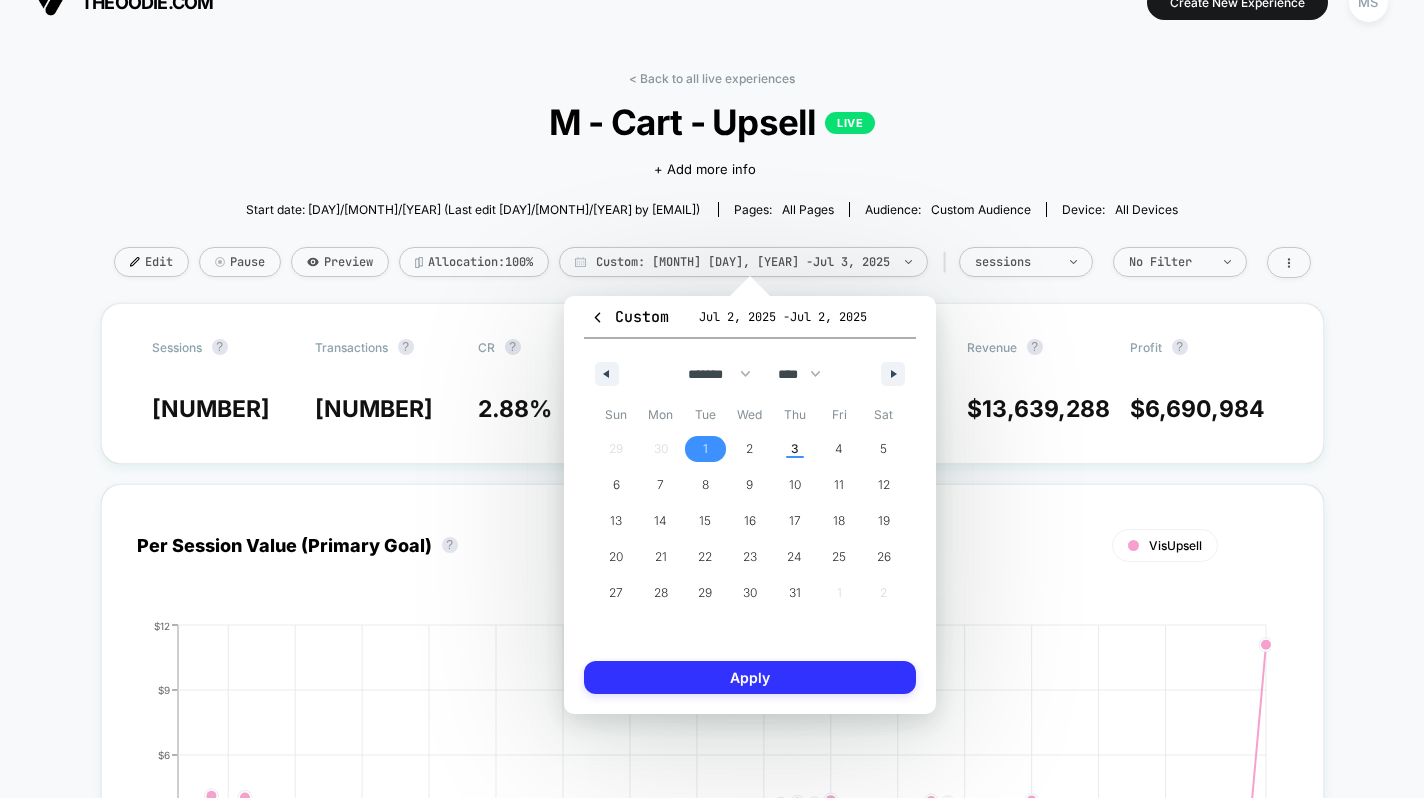 click on "Apply" at bounding box center [750, 677] 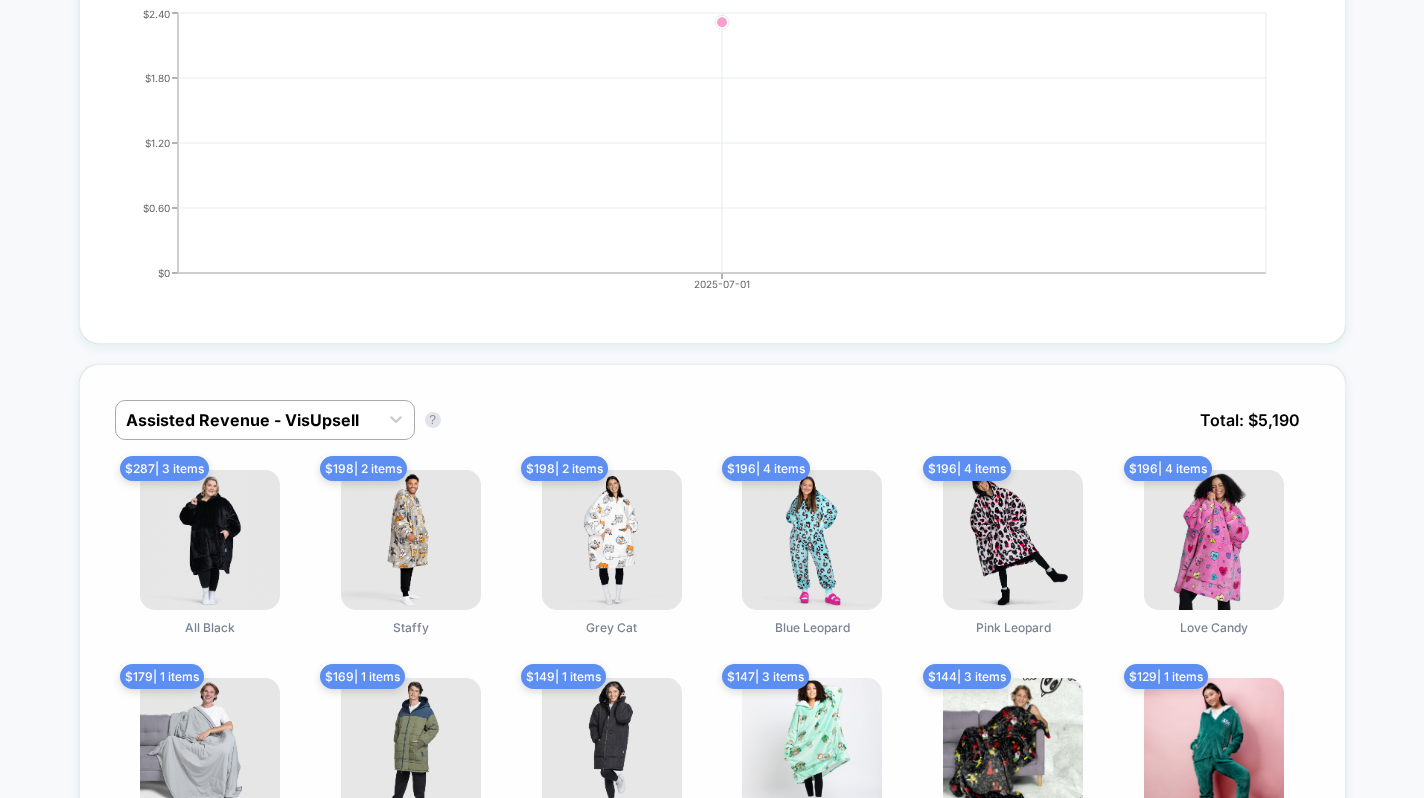 scroll, scrollTop: 662, scrollLeft: 0, axis: vertical 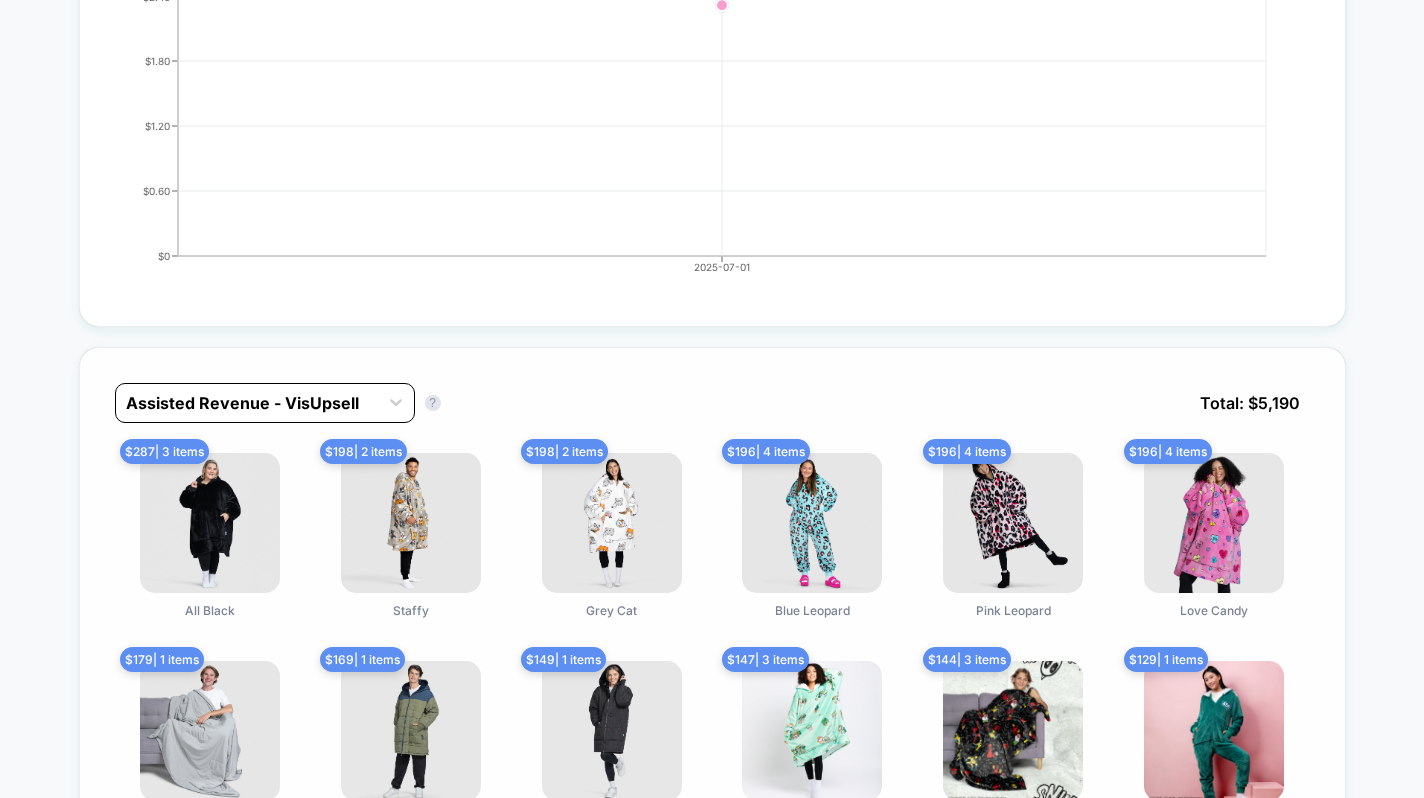 click on "Assisted Revenue  - VisUpsell" at bounding box center [247, 403] 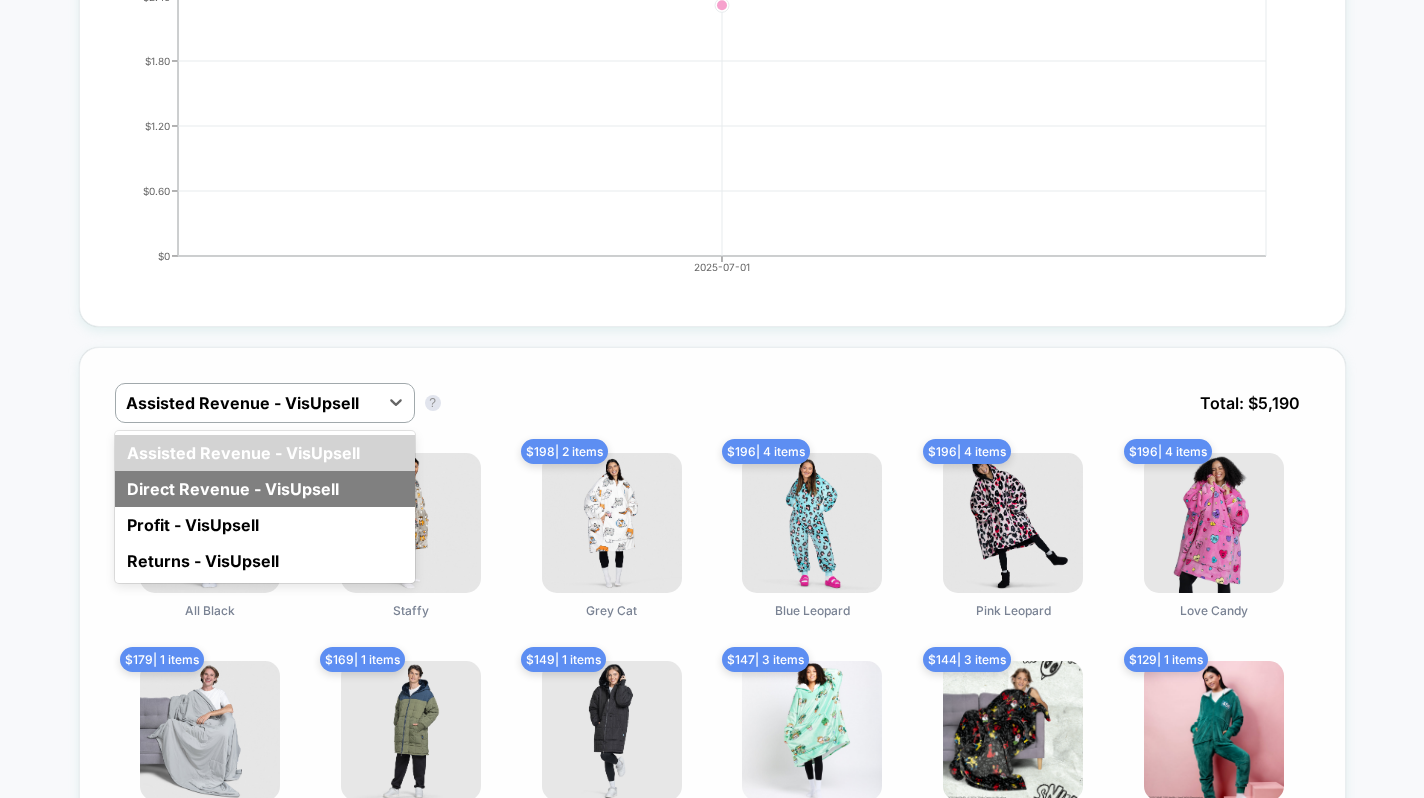 click on "Direct Revenue  - VisUpsell" at bounding box center [265, 489] 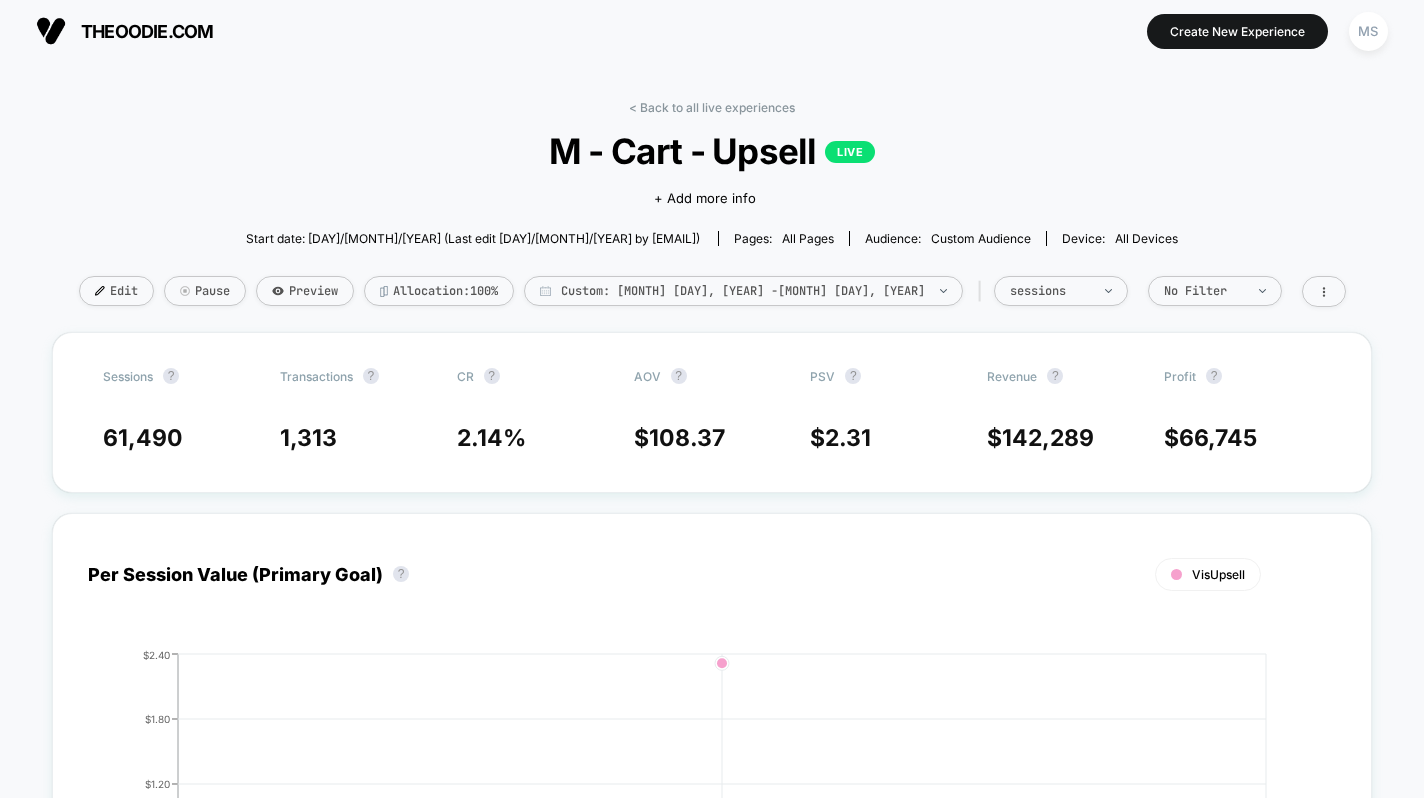 scroll, scrollTop: 0, scrollLeft: 0, axis: both 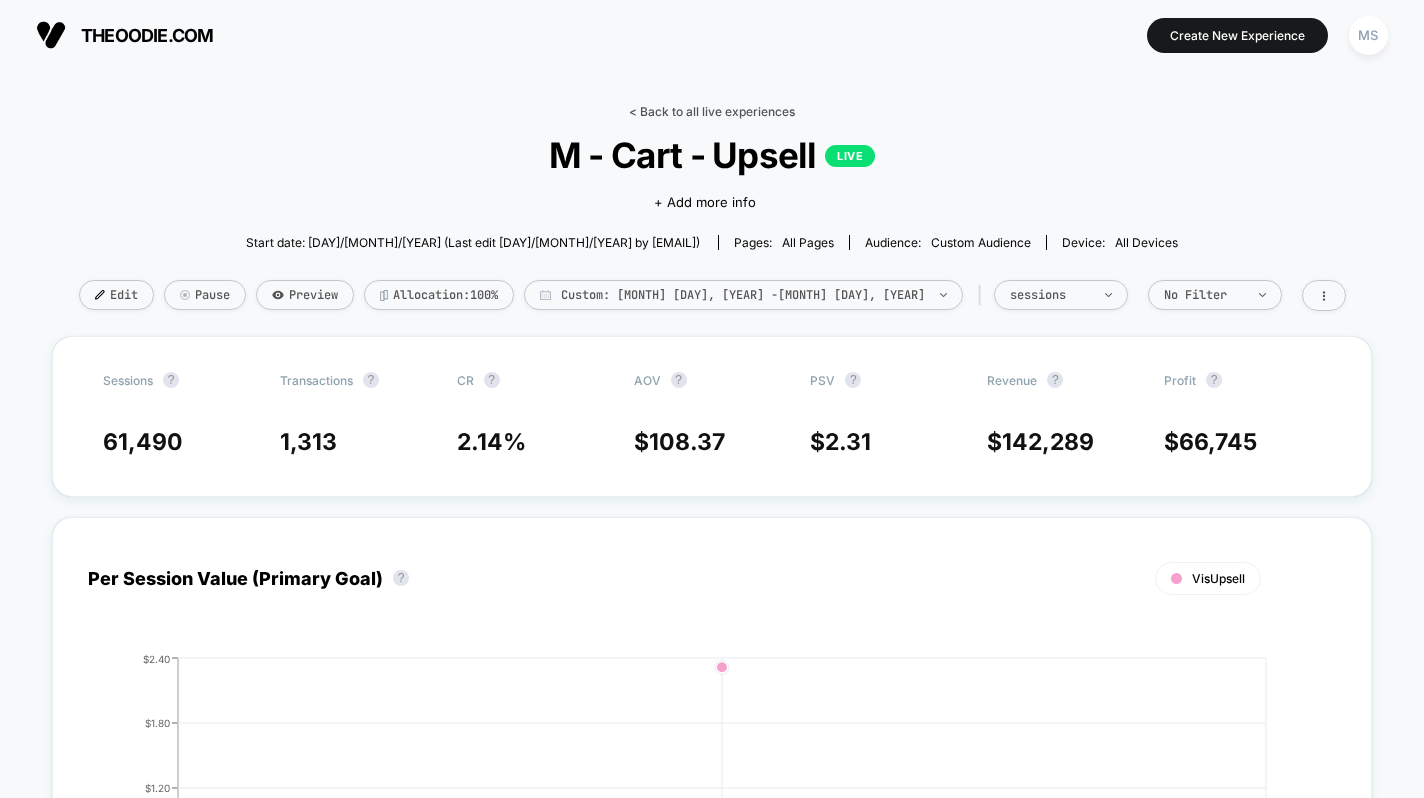 click on "< Back to all live experiences" at bounding box center (712, 111) 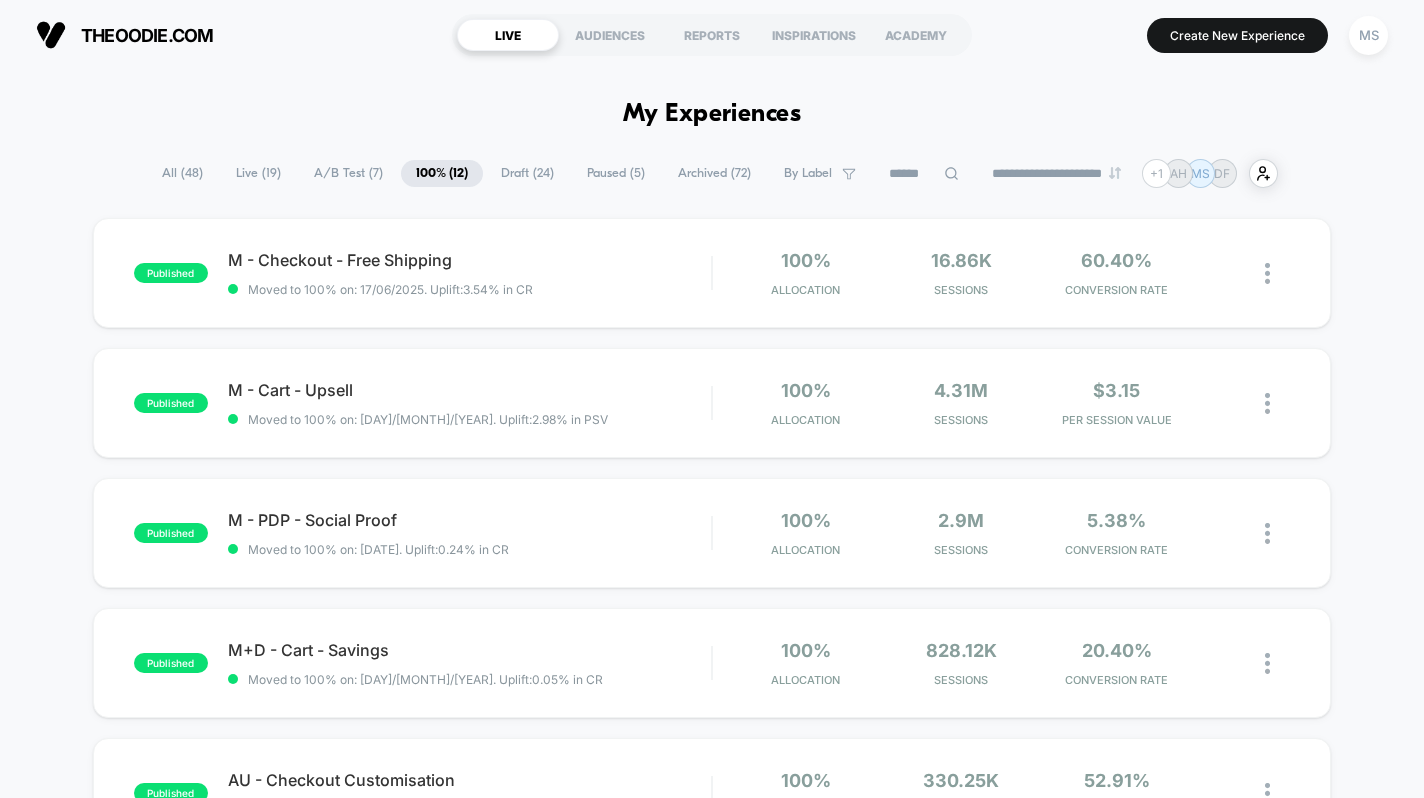 click on "A/B Test ( 7 )" at bounding box center [348, 173] 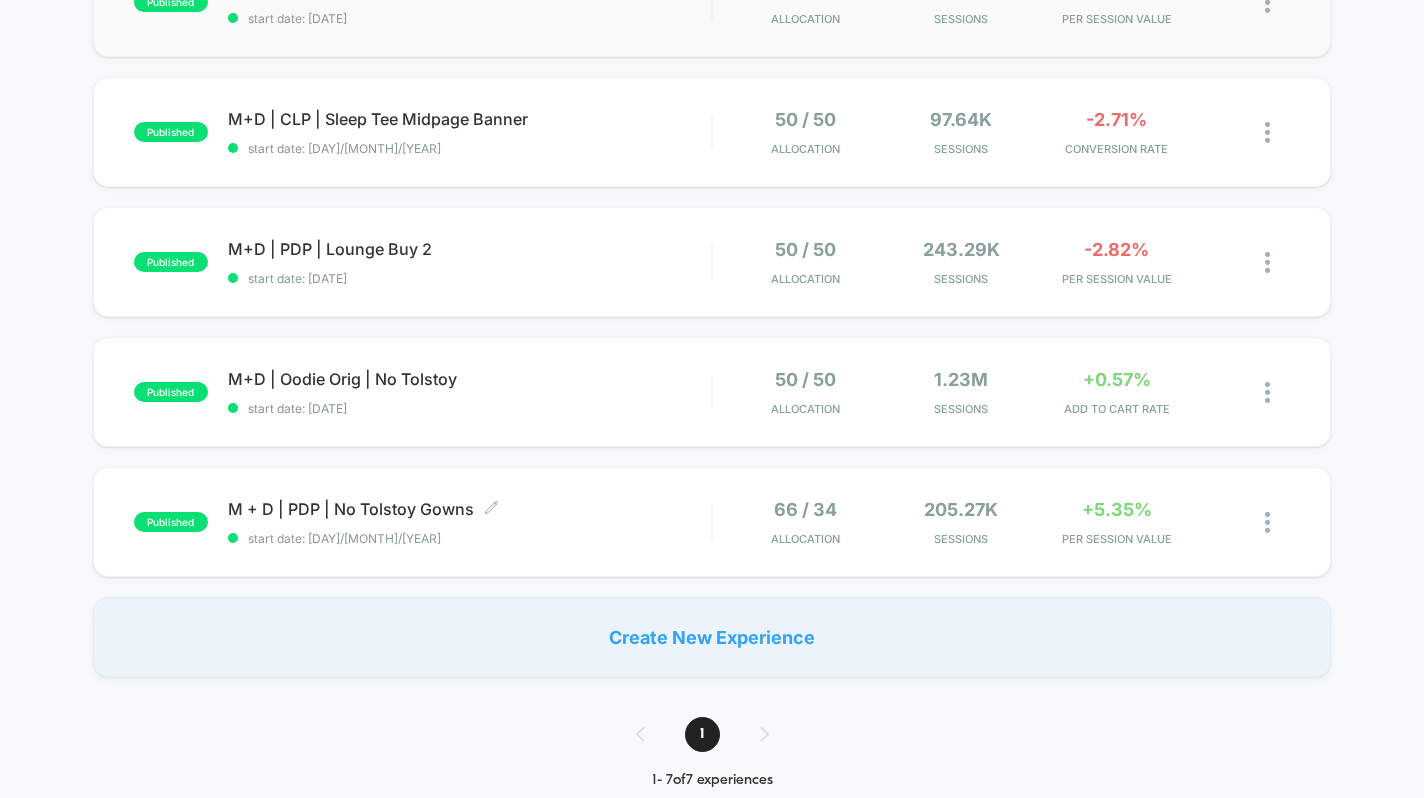 scroll, scrollTop: 0, scrollLeft: 0, axis: both 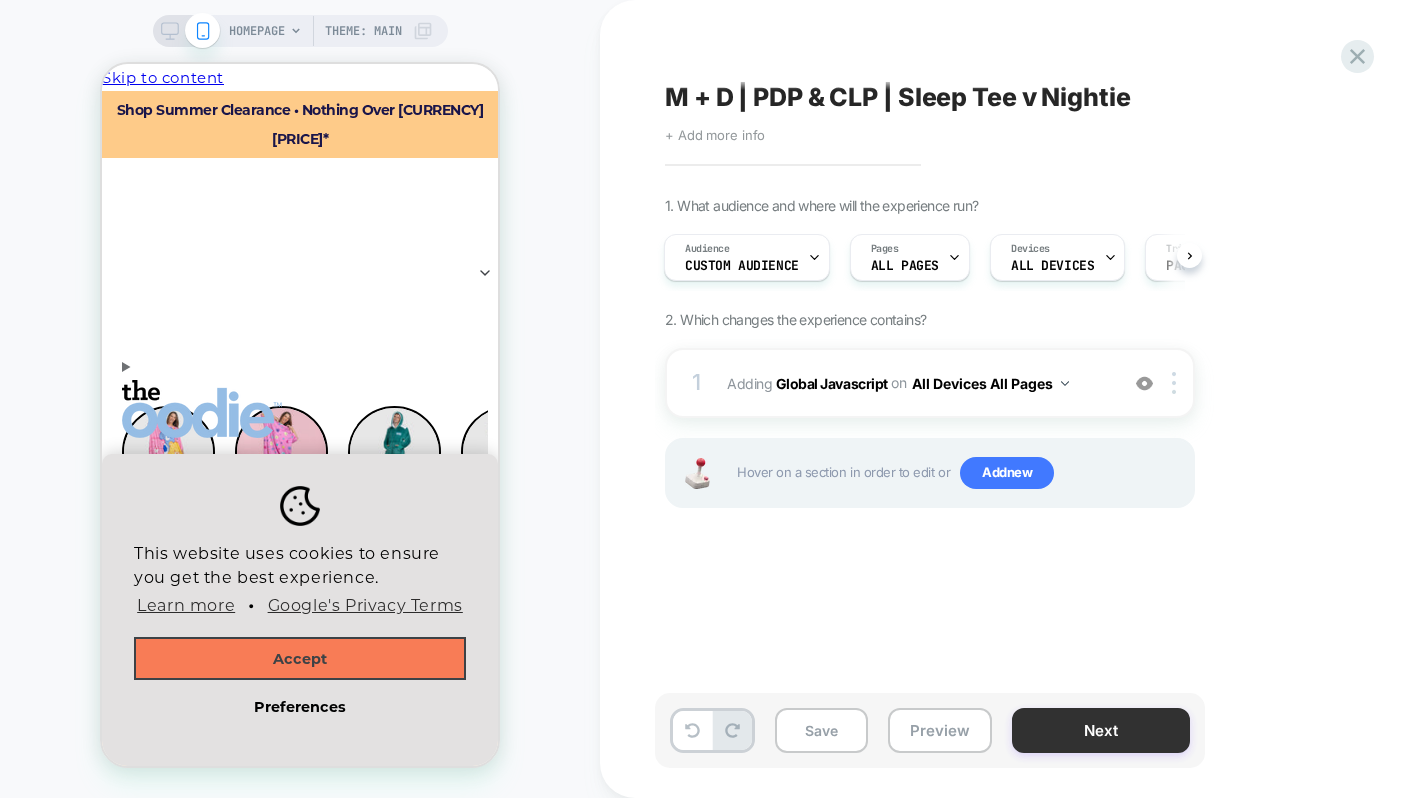 click on "Next" at bounding box center [1101, 730] 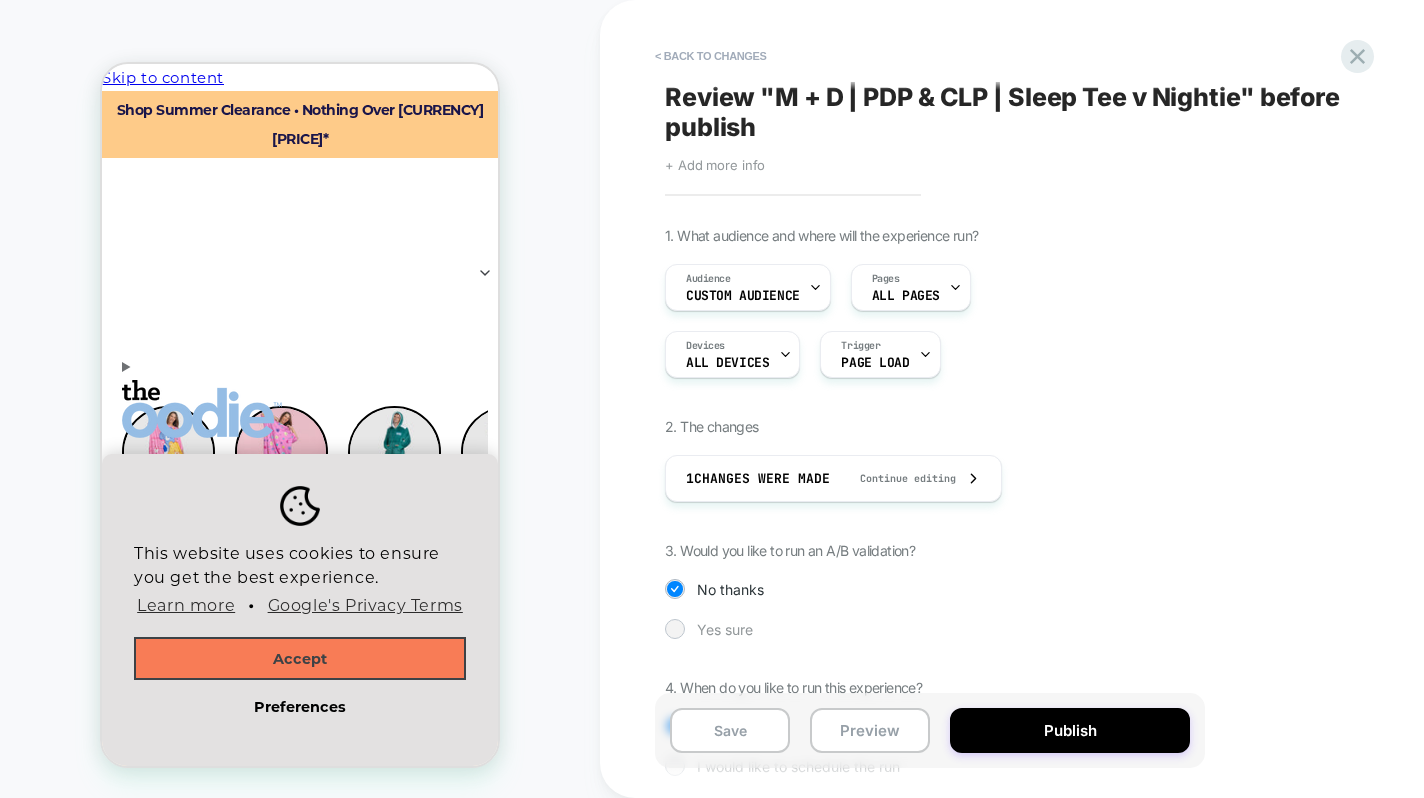 click on "Yes sure" at bounding box center (725, 629) 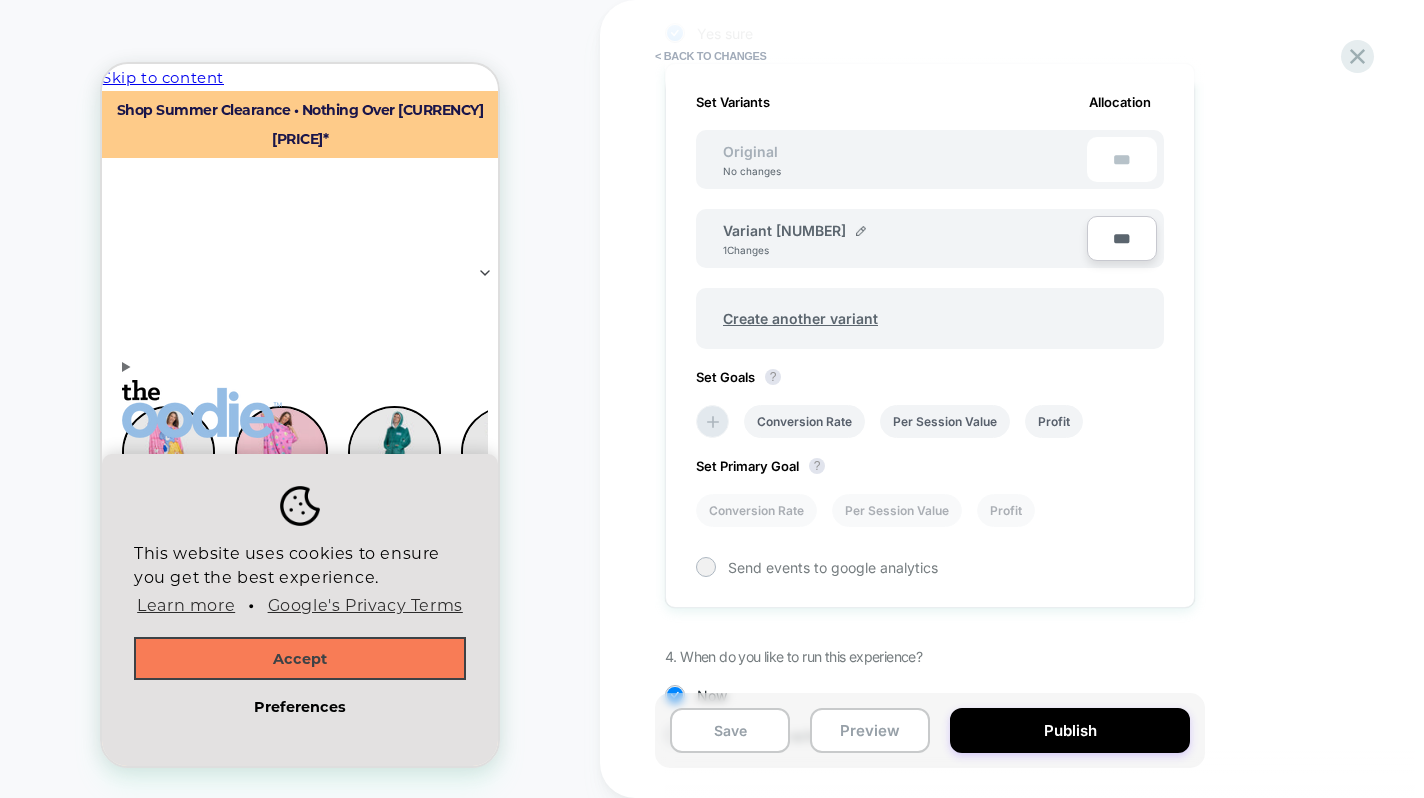 scroll, scrollTop: 673, scrollLeft: 0, axis: vertical 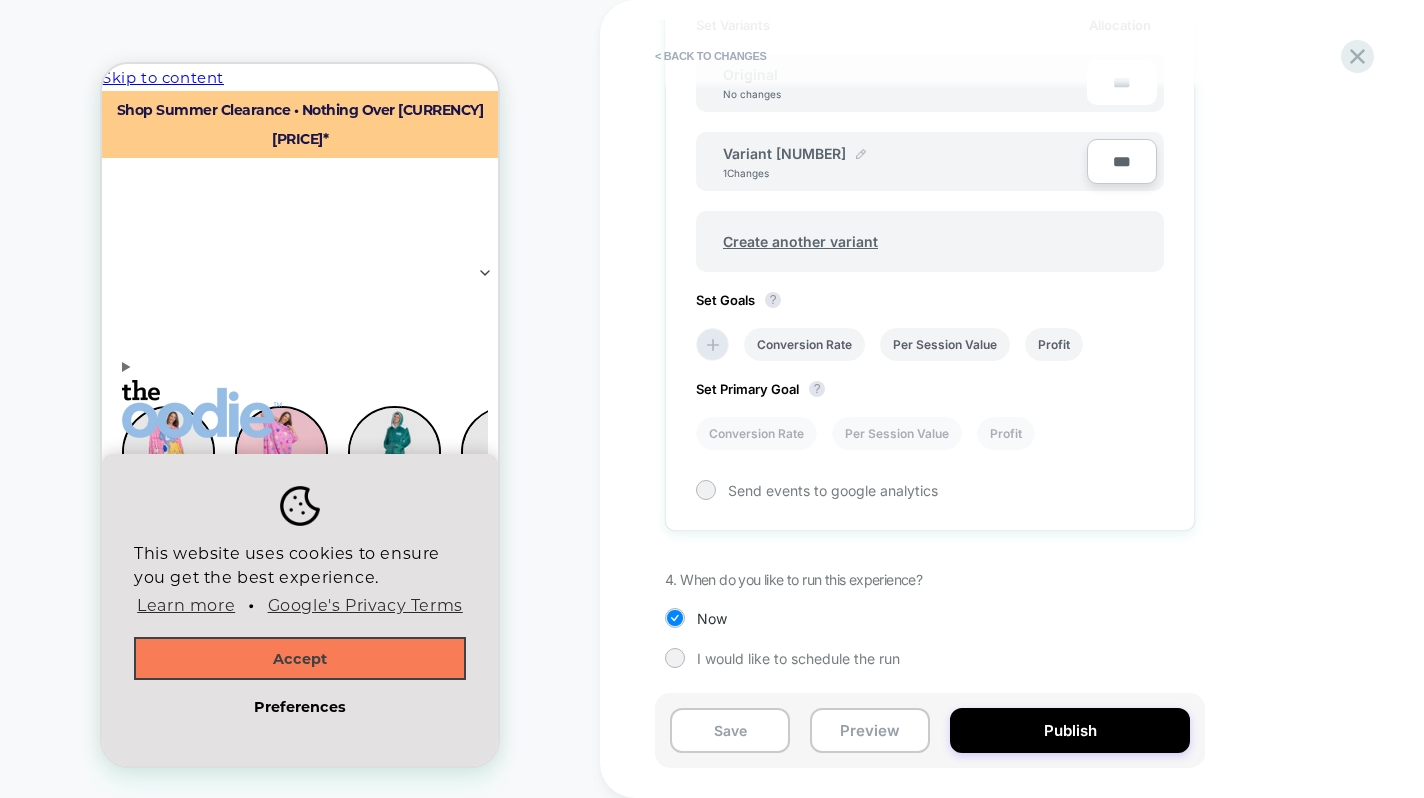 click at bounding box center (861, 154) 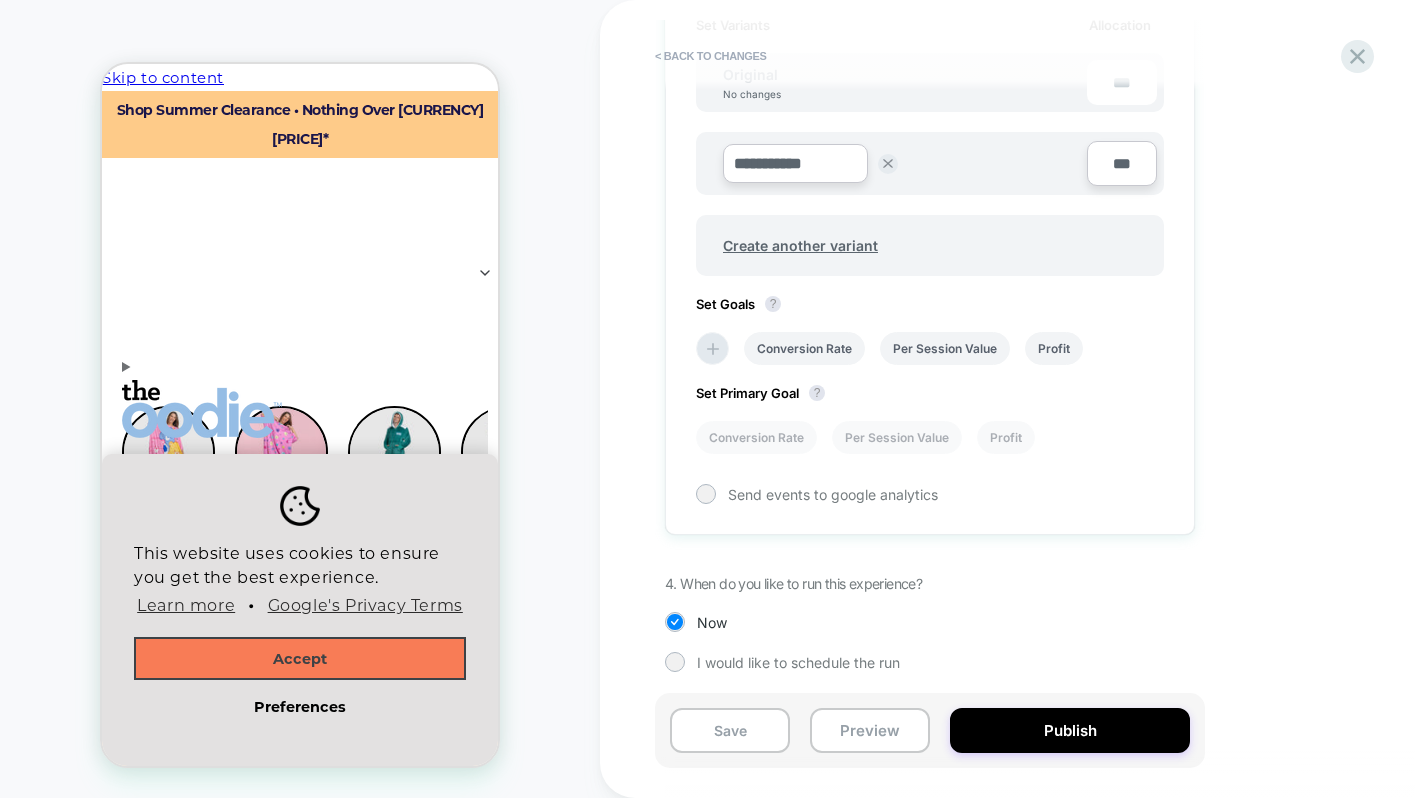 click on "**********" at bounding box center (795, 163) 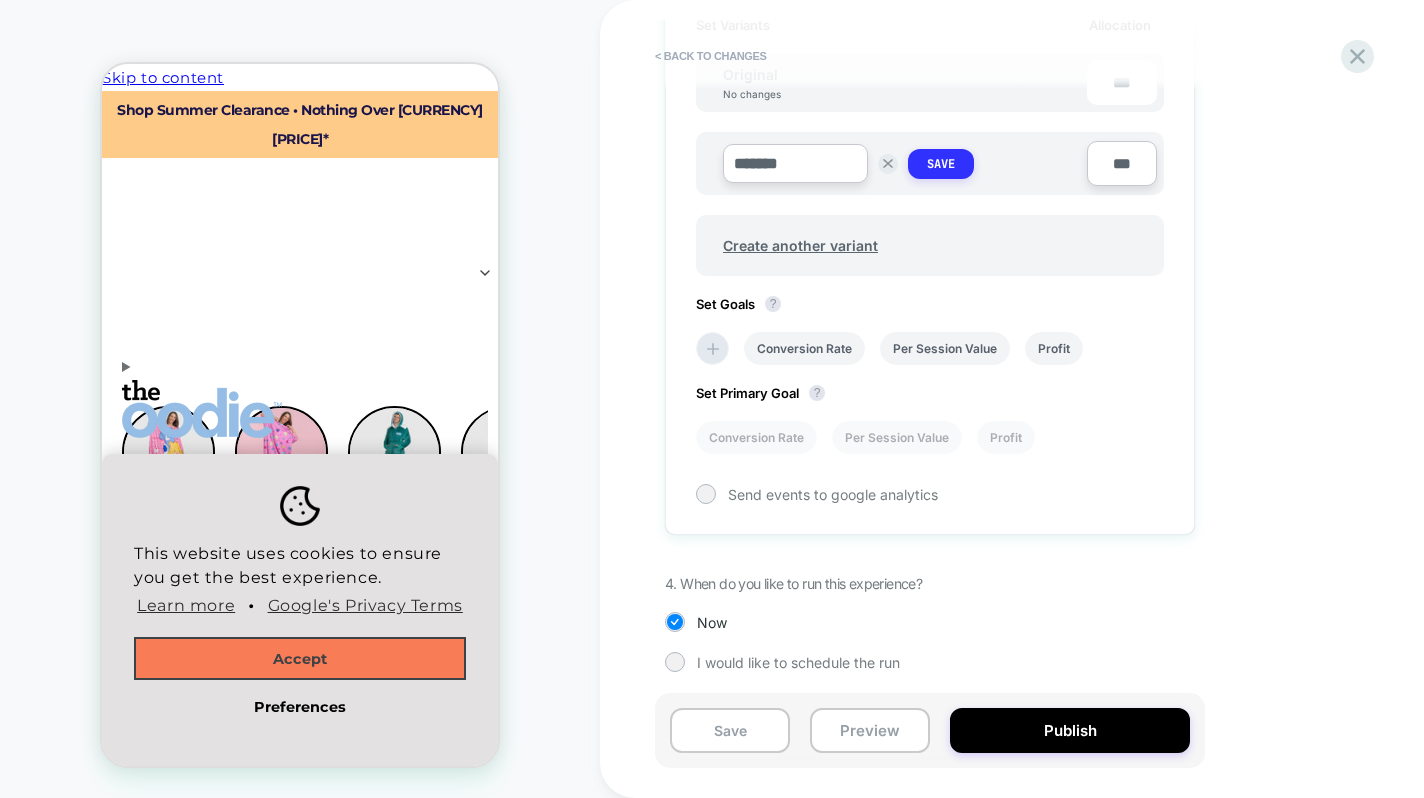 click on "Save" at bounding box center [941, 164] 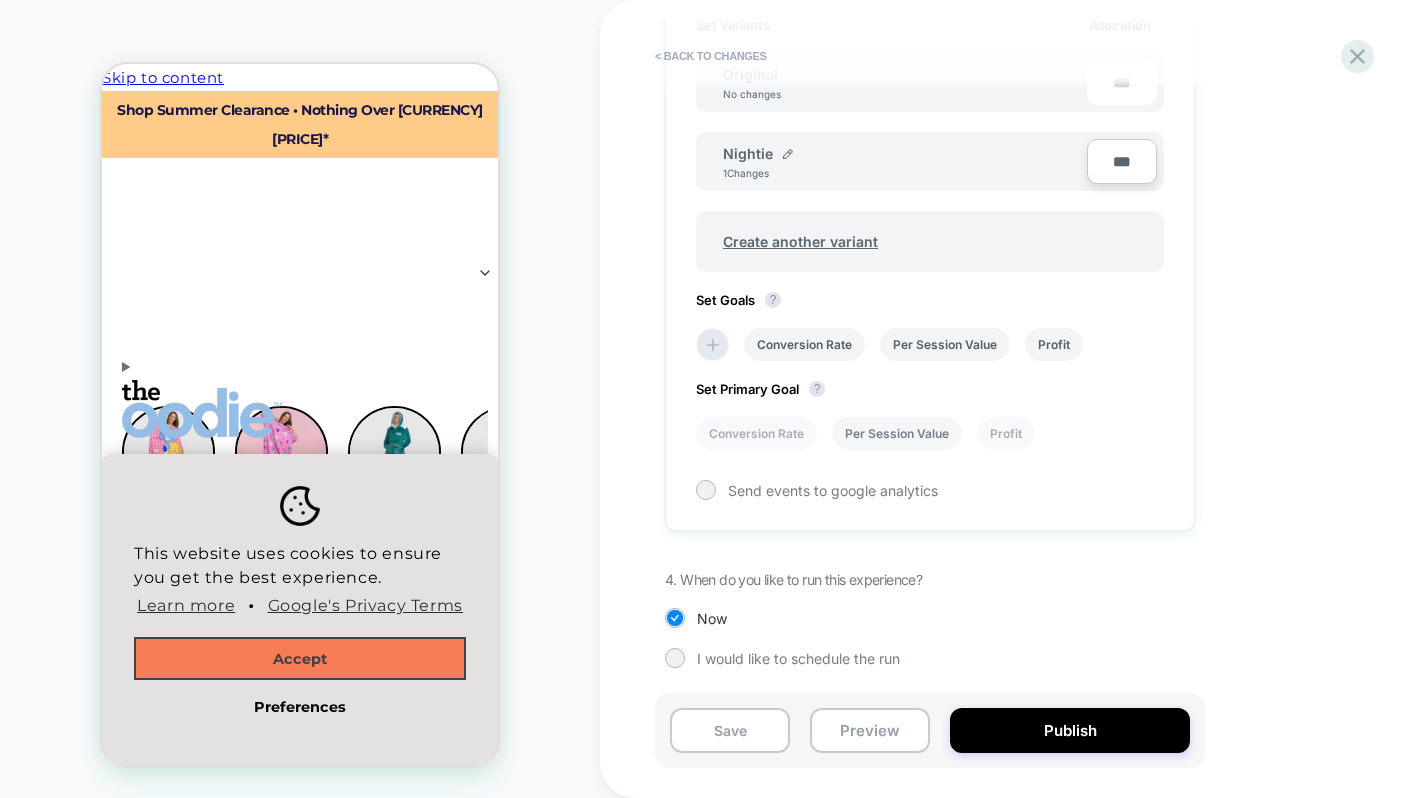 click on "Per Session Value" at bounding box center [897, 433] 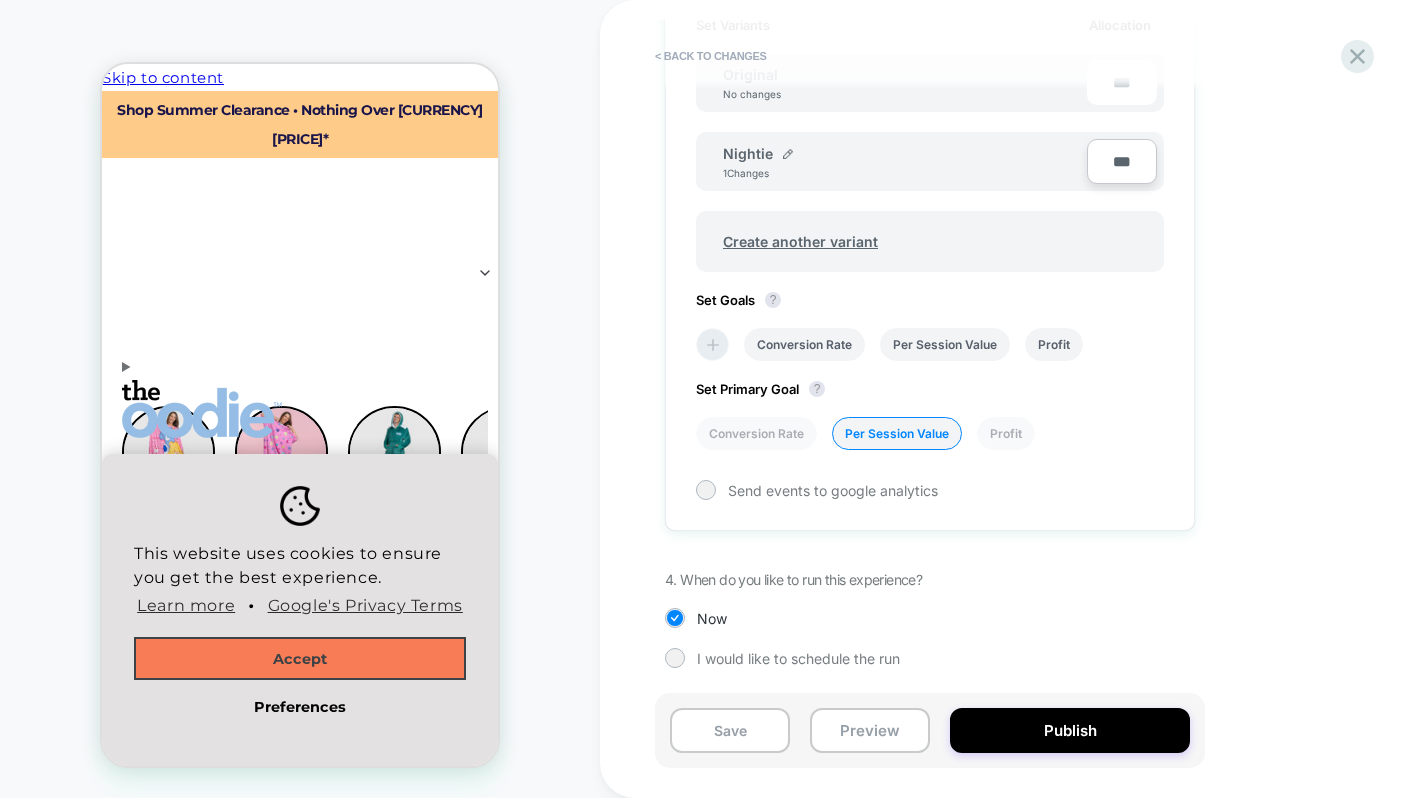 click at bounding box center (713, 345) 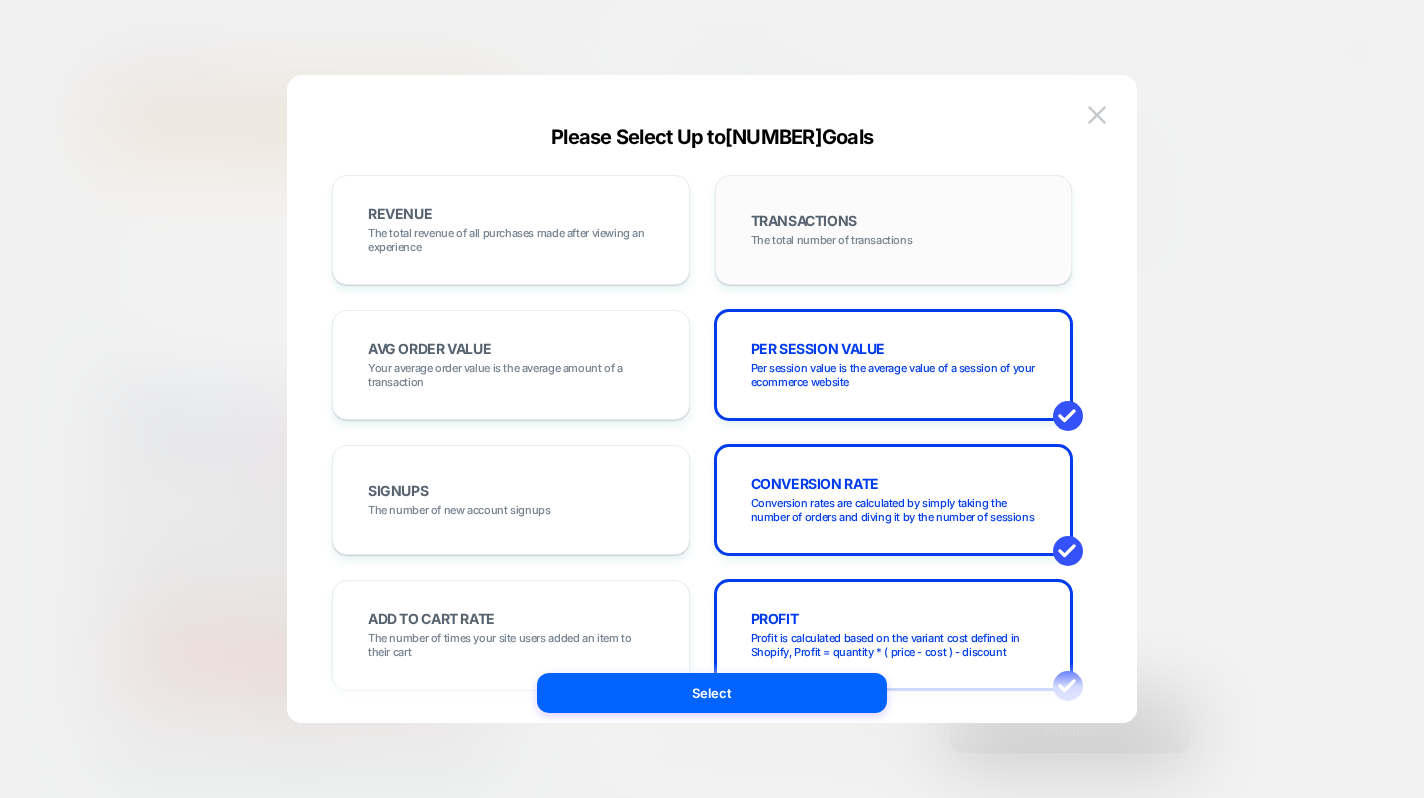 click on "TRANSACTIONS" at bounding box center [400, 214] 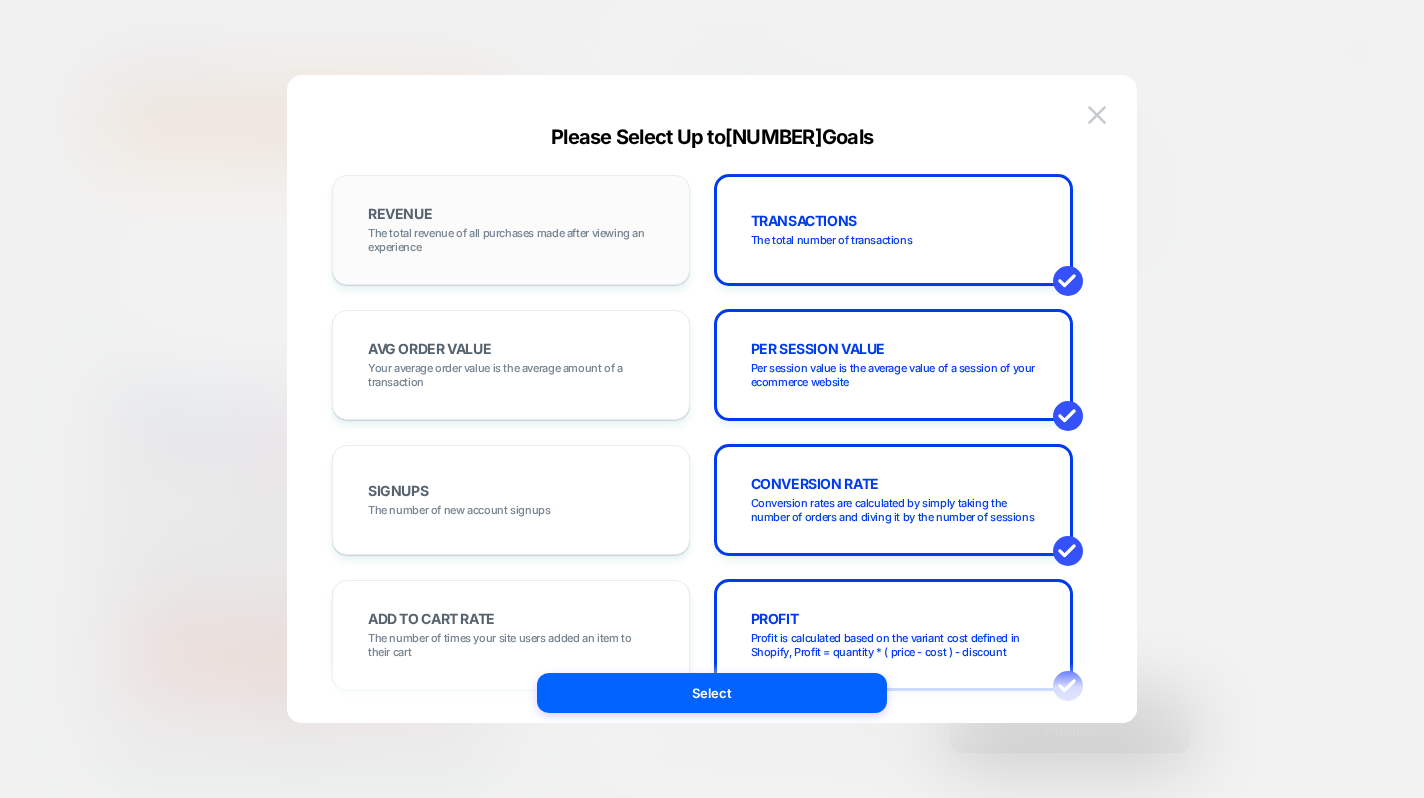 click on "REVENUE The total revenue of all purchases made after viewing an experience" at bounding box center (511, 230) 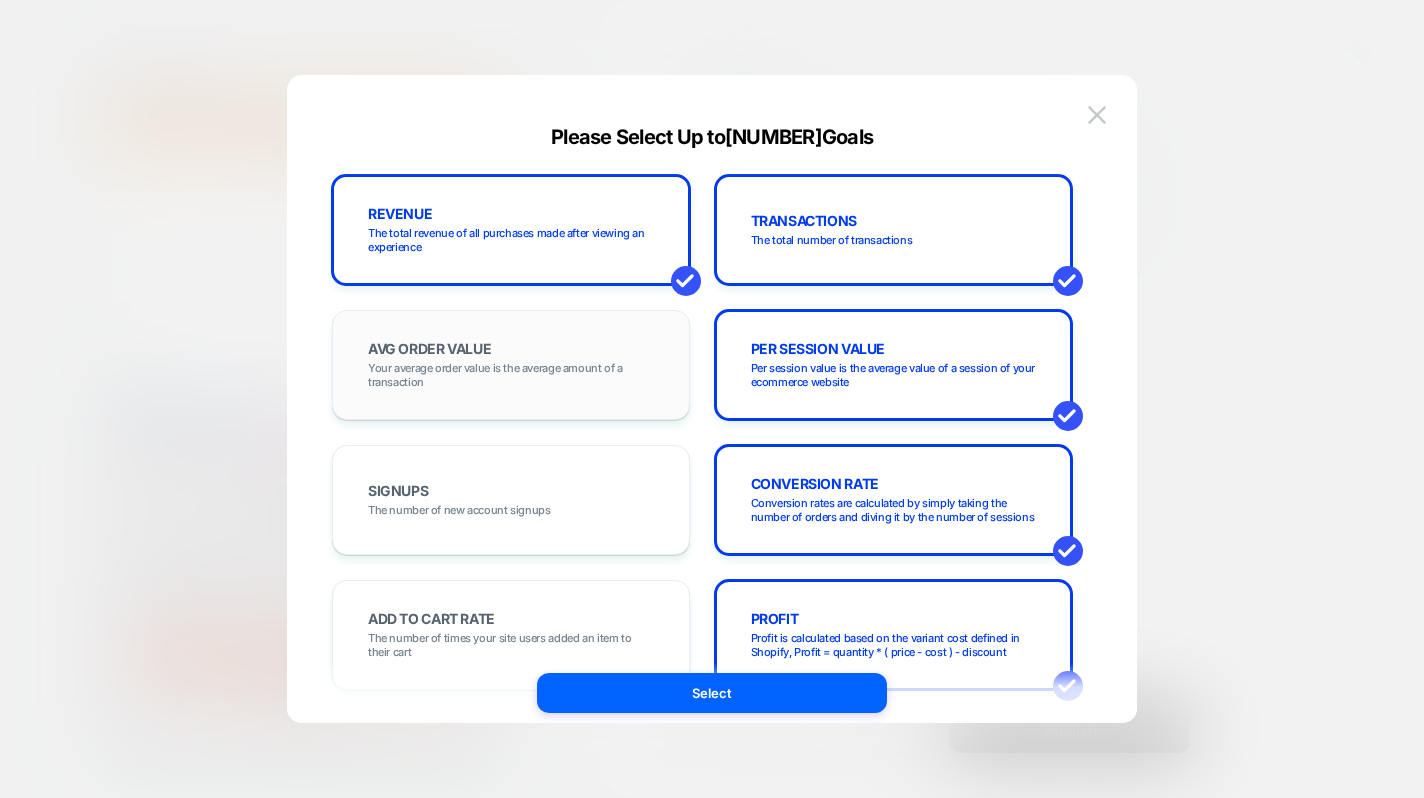 click on "AVG ORDER VALUE Your average order value is the average amount of a transaction" at bounding box center (511, 365) 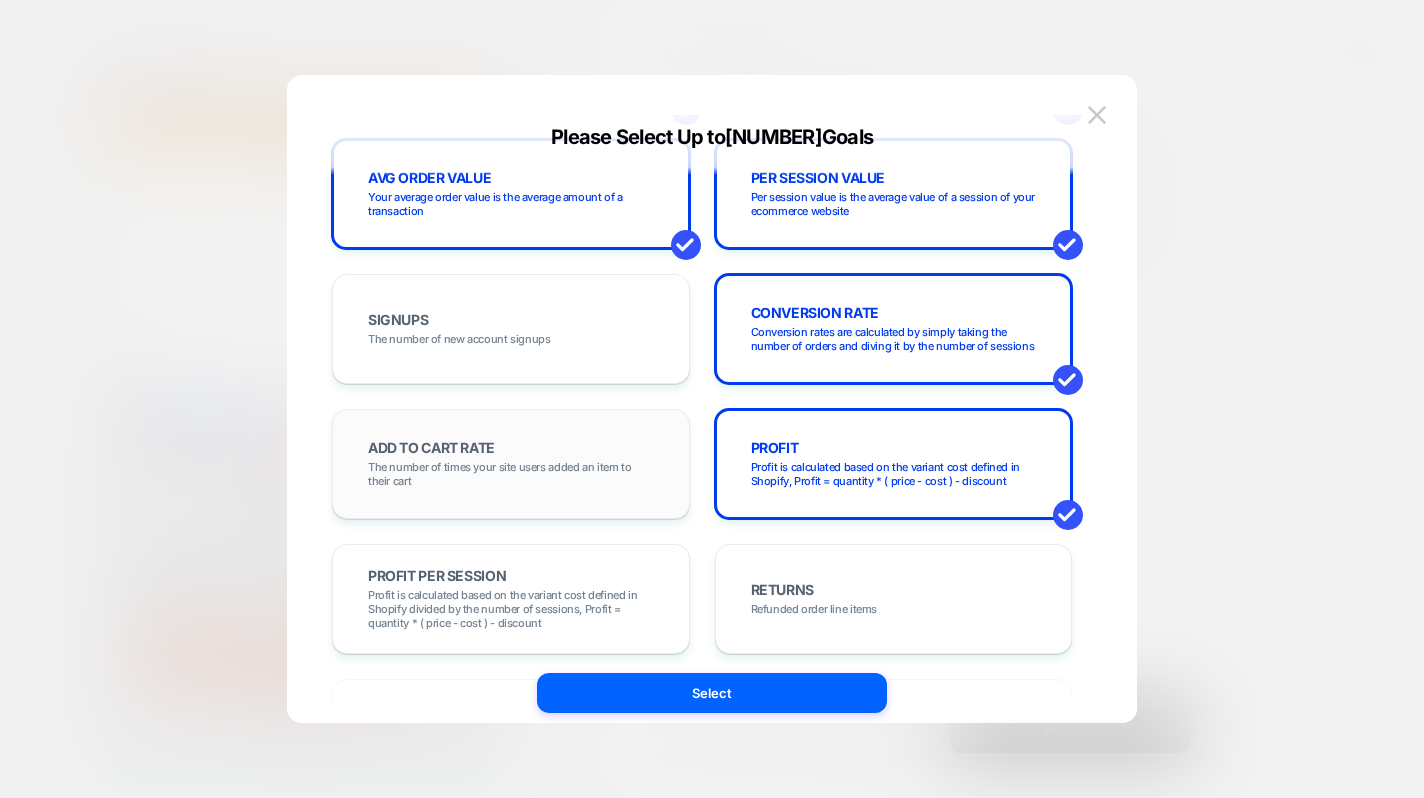 click on "ADD TO CART RATE The number of times your site users added an item to their cart" at bounding box center [511, 329] 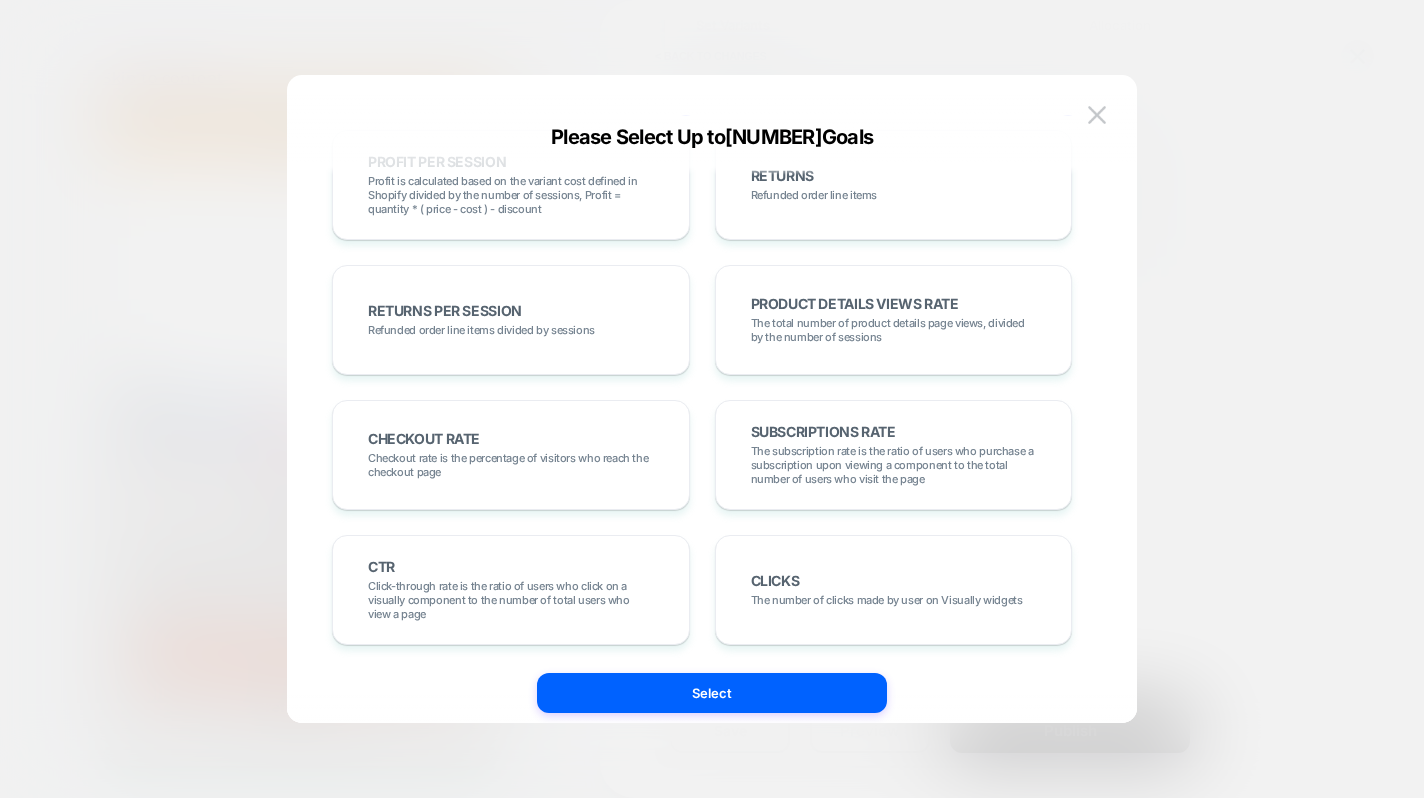 scroll, scrollTop: 587, scrollLeft: 0, axis: vertical 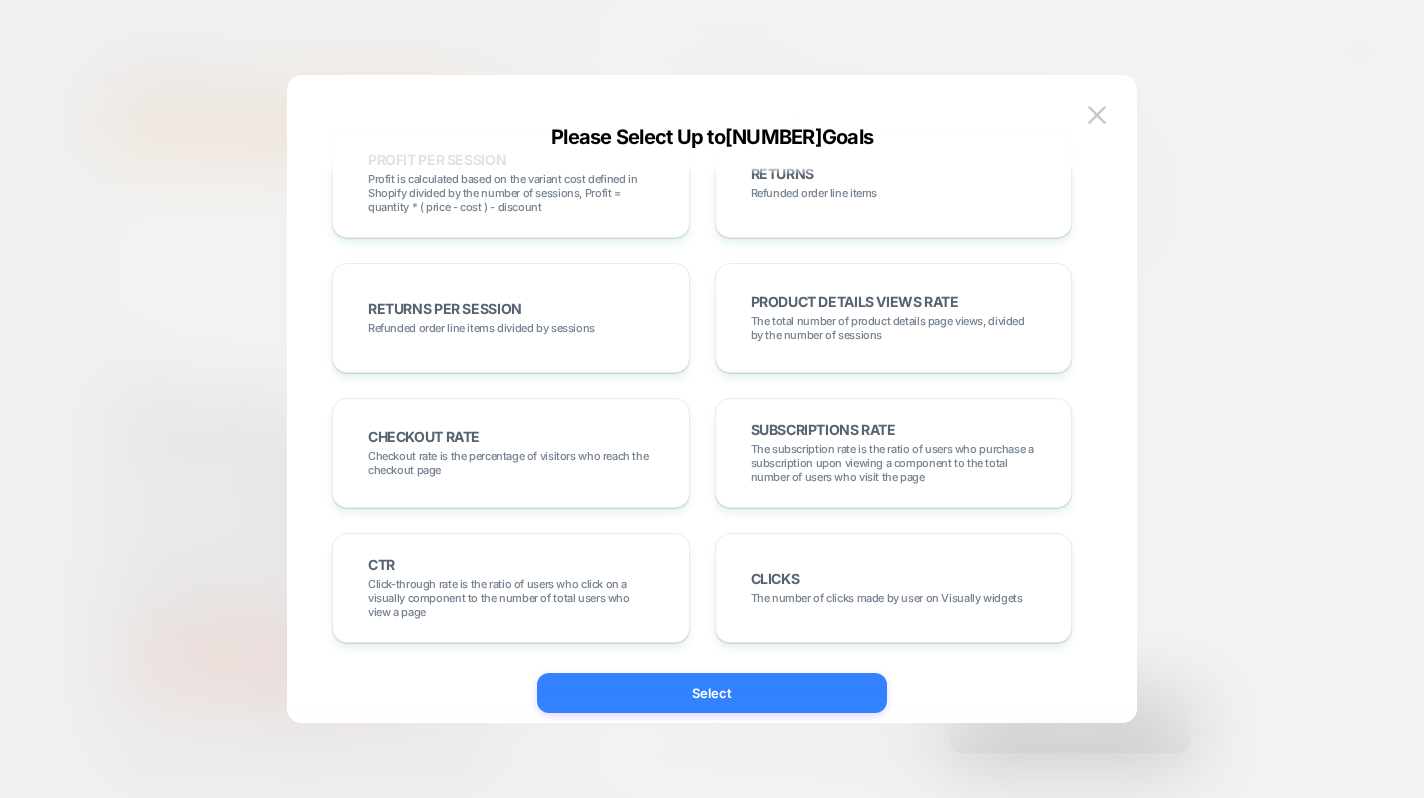 click on "Select" at bounding box center [712, 693] 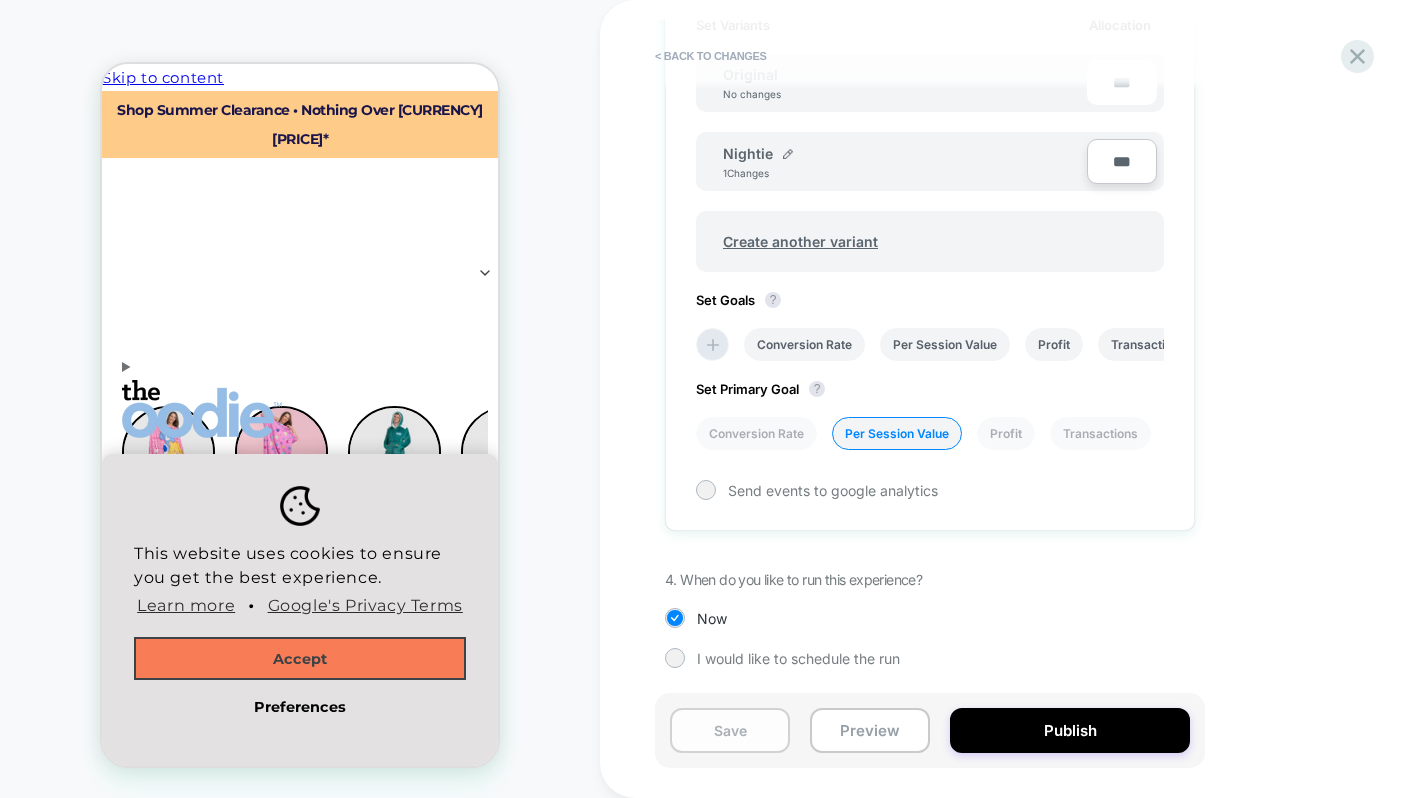 click on "Save" at bounding box center (730, 730) 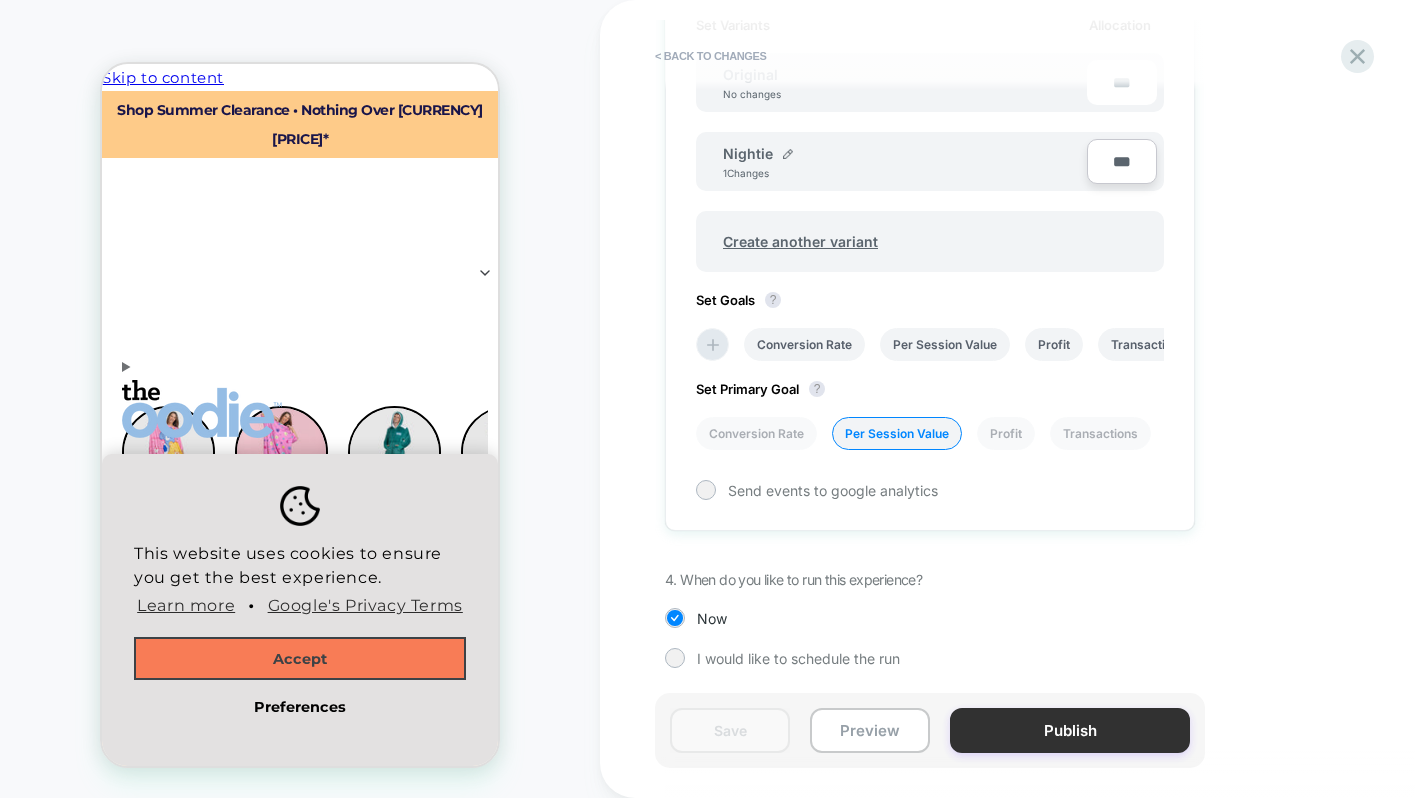 click on "Publish" at bounding box center (1070, 730) 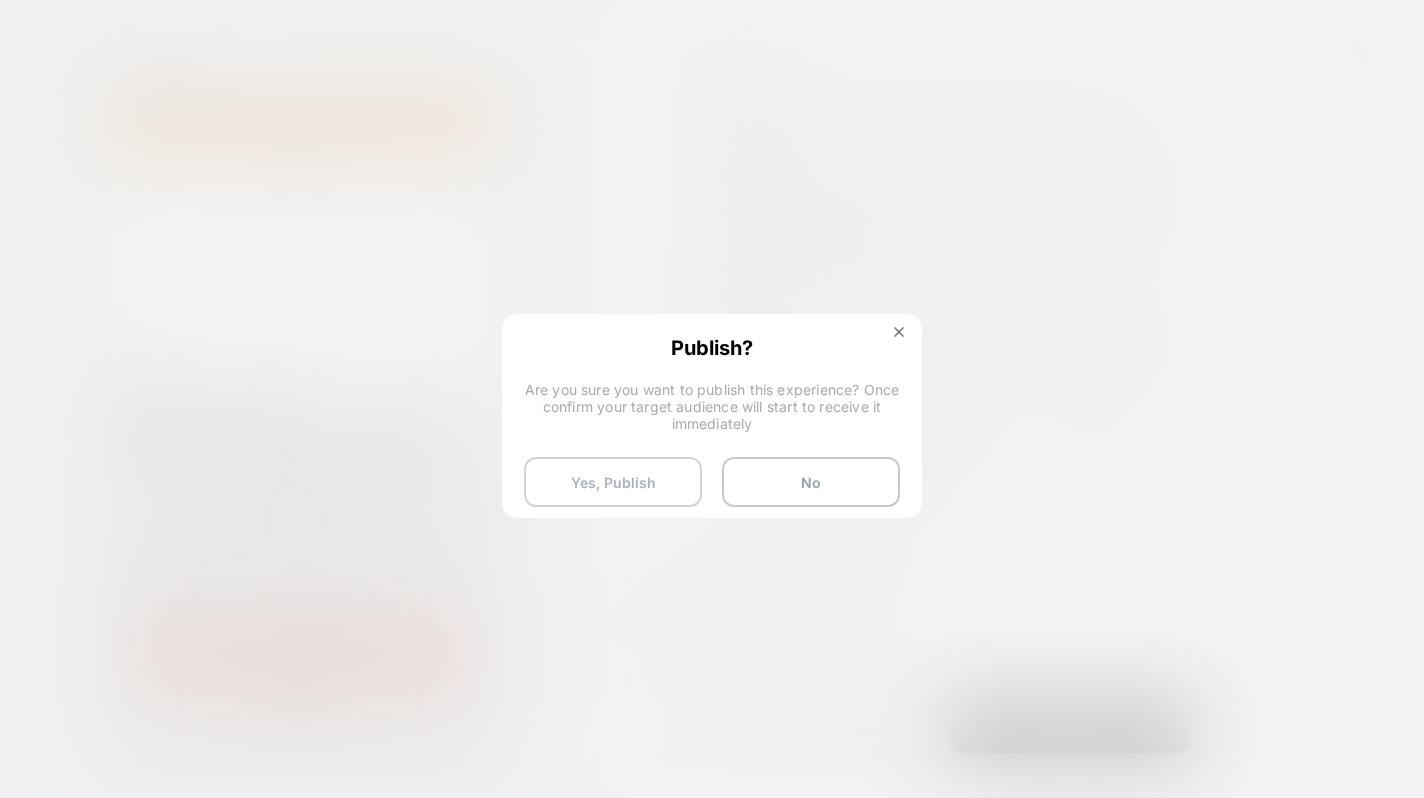click on "Yes, Publish" at bounding box center (613, 482) 